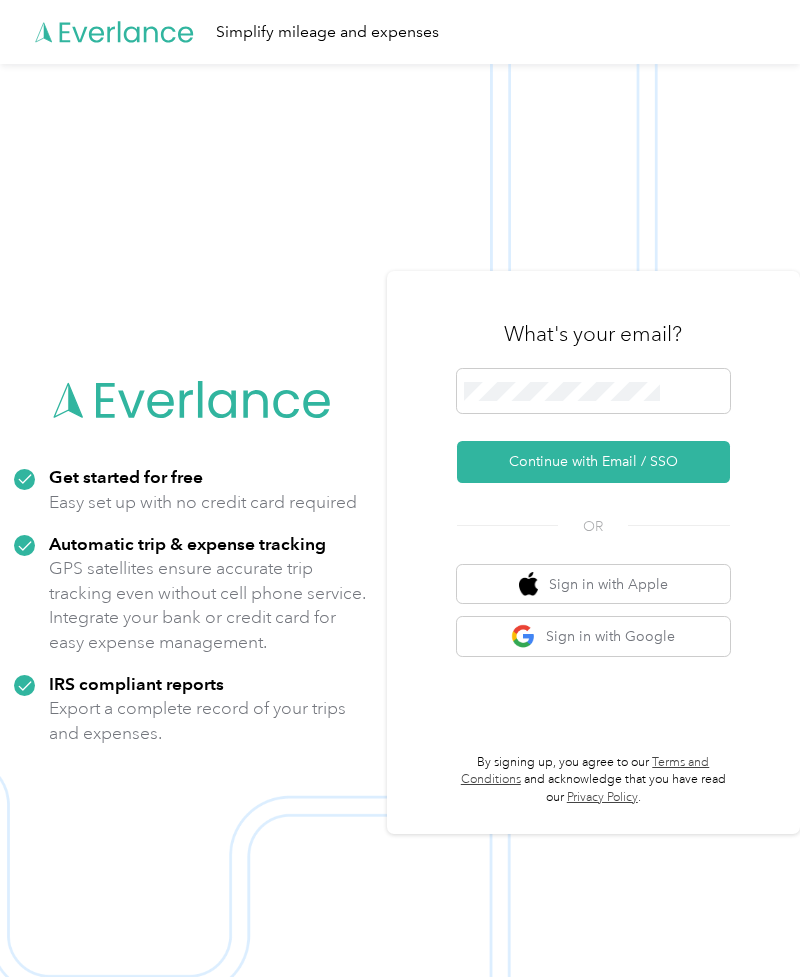 scroll, scrollTop: 0, scrollLeft: 0, axis: both 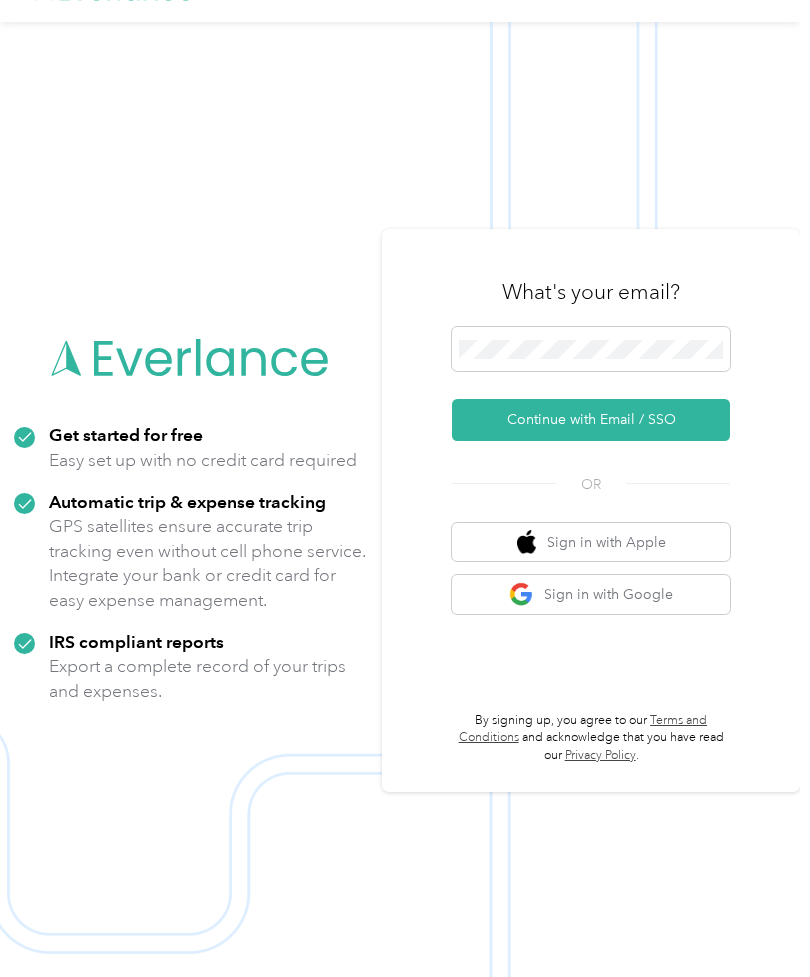 click on "Continue with Email / SSO" at bounding box center (591, 420) 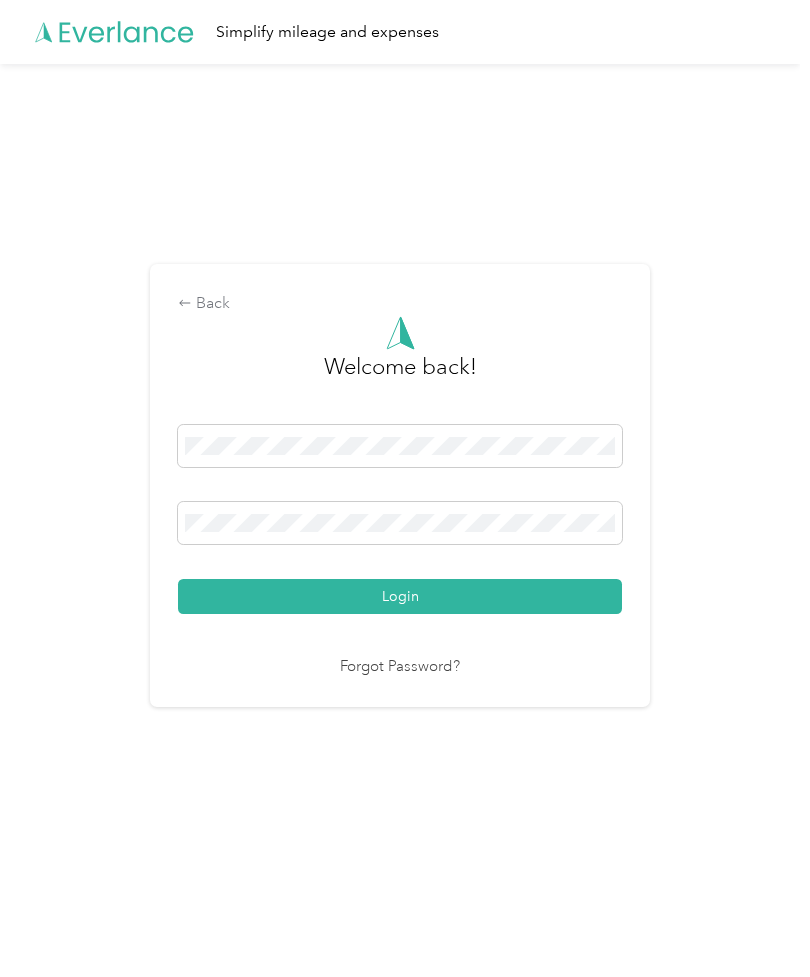 scroll, scrollTop: 3, scrollLeft: 0, axis: vertical 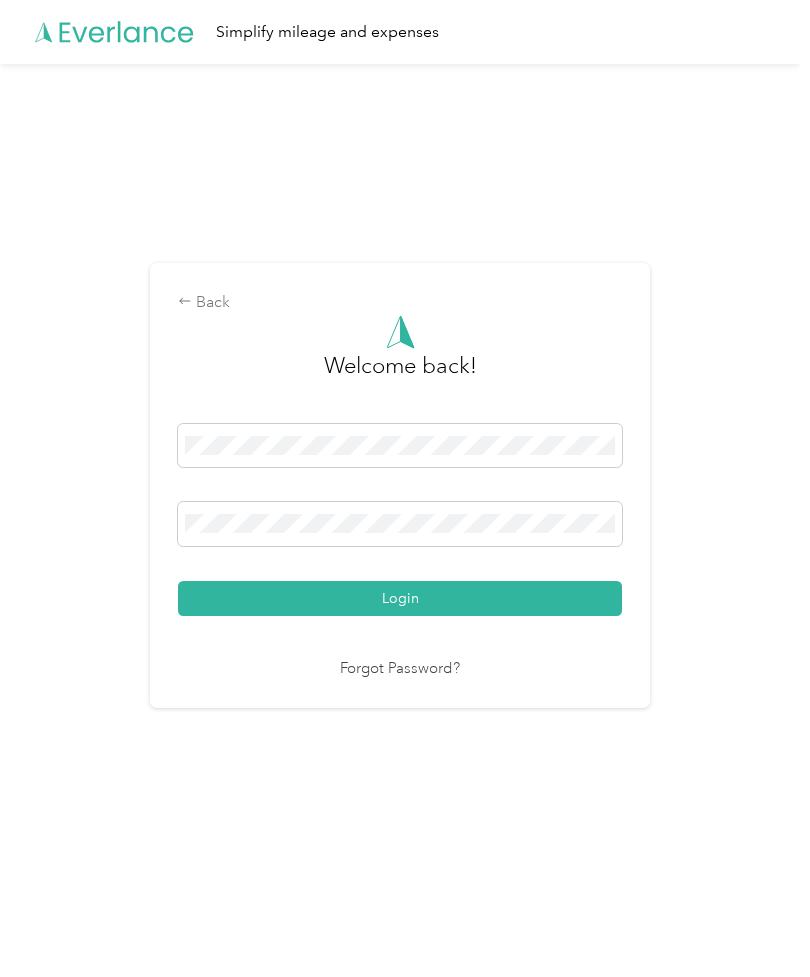 click on "Login" at bounding box center [400, 598] 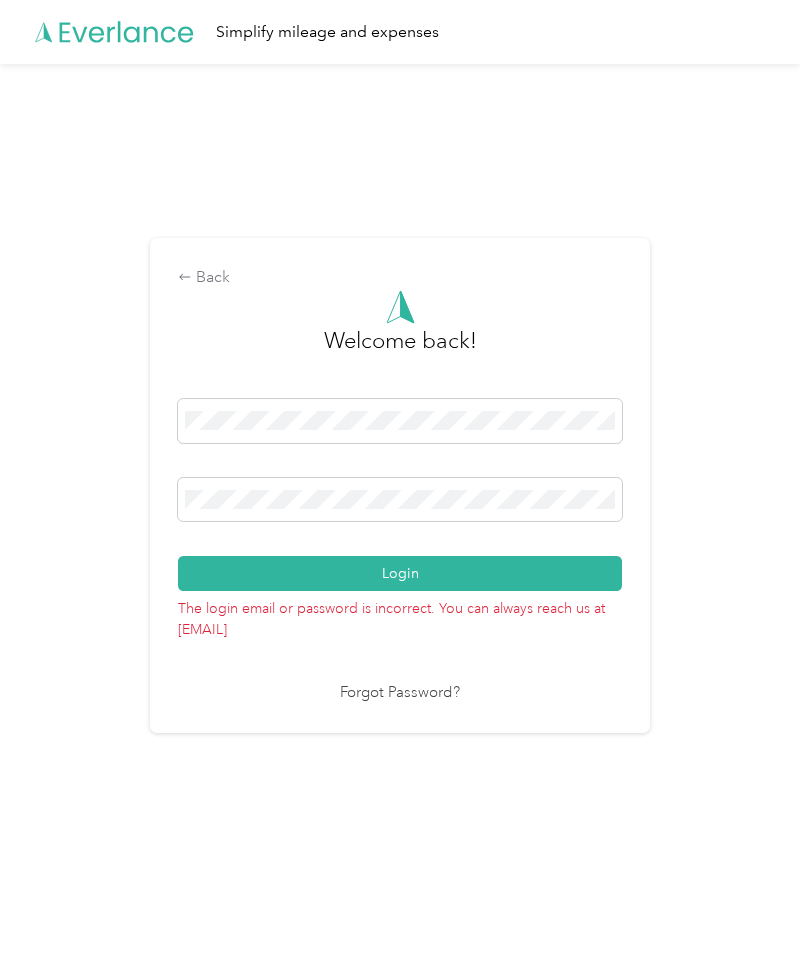 click on "Login" at bounding box center [400, 573] 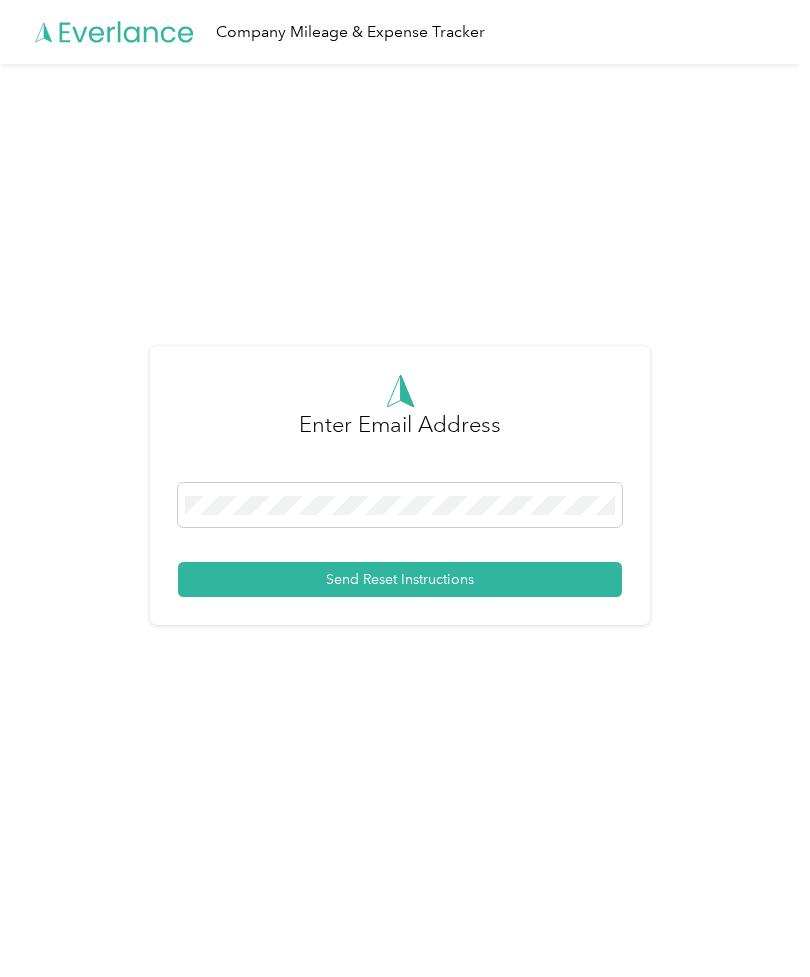 click on "Send Reset Instructions" at bounding box center [400, 579] 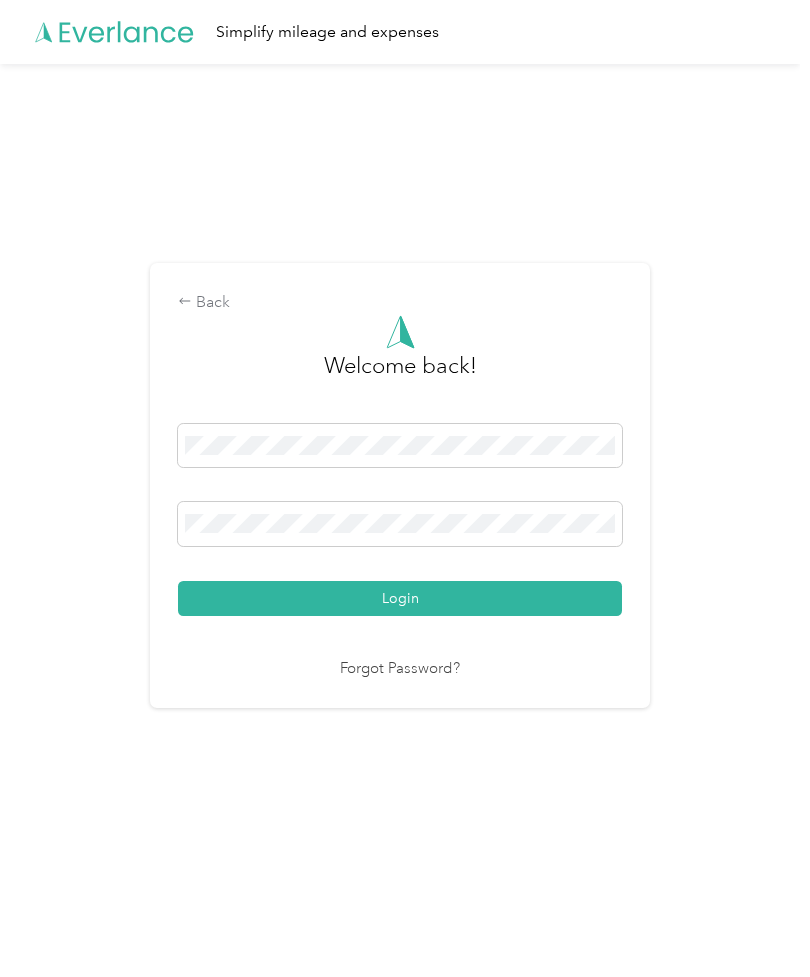 click on "Welcome back! Login Forgot Password?" at bounding box center (400, 498) 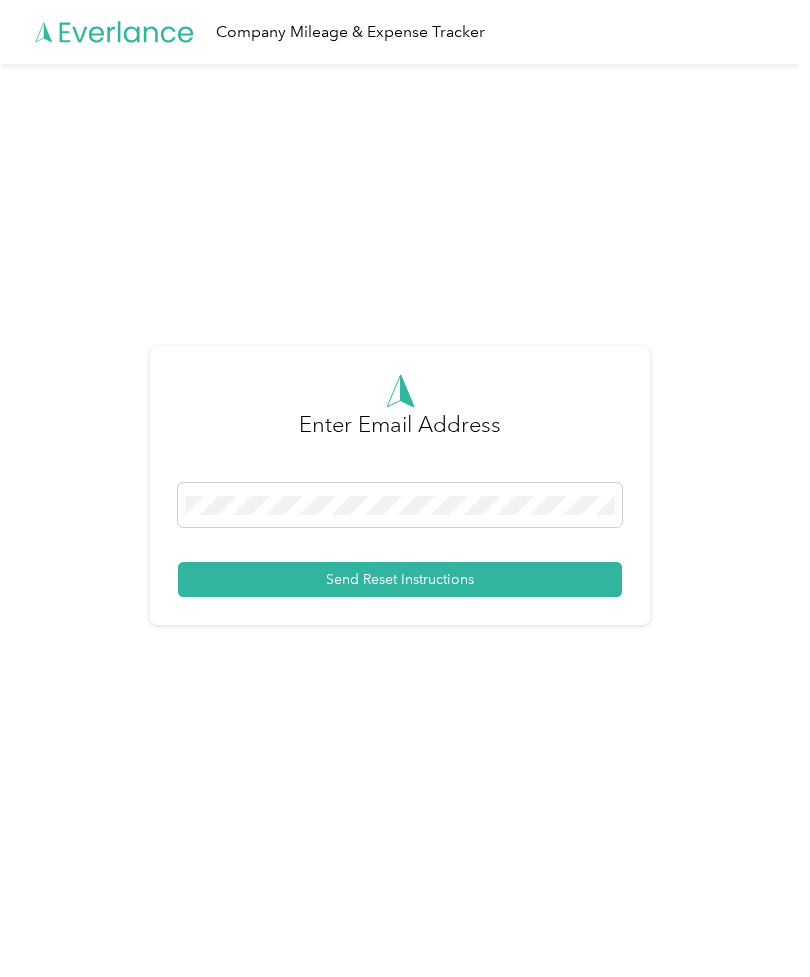 click on "Send Reset Instructions" at bounding box center [400, 579] 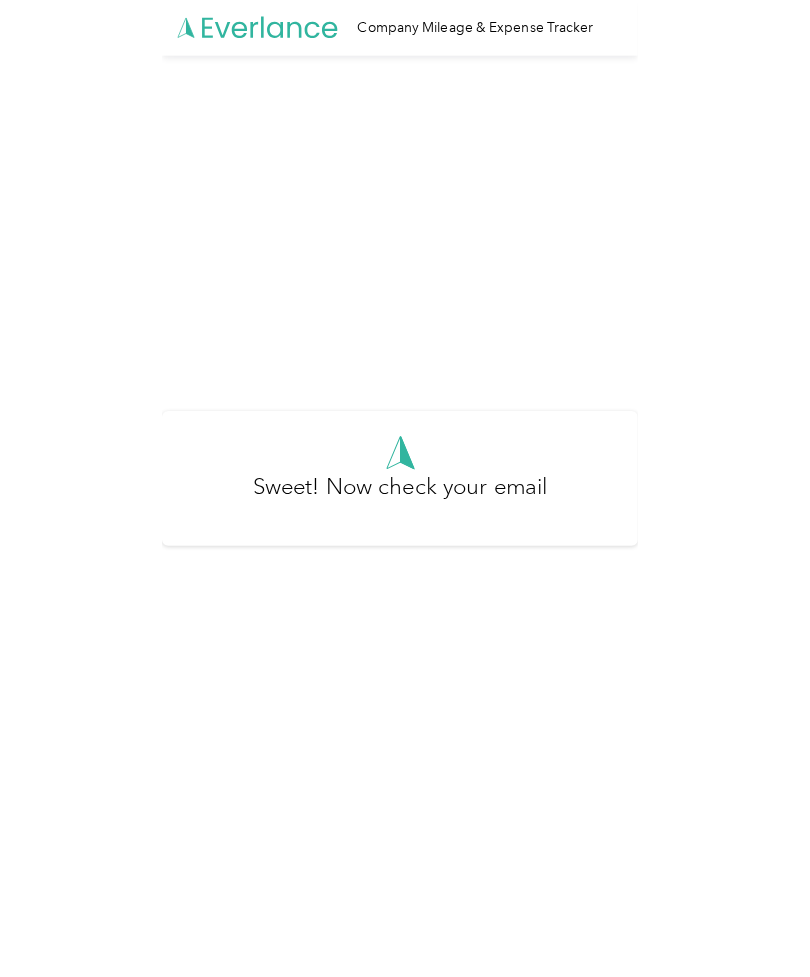 scroll, scrollTop: 3, scrollLeft: 0, axis: vertical 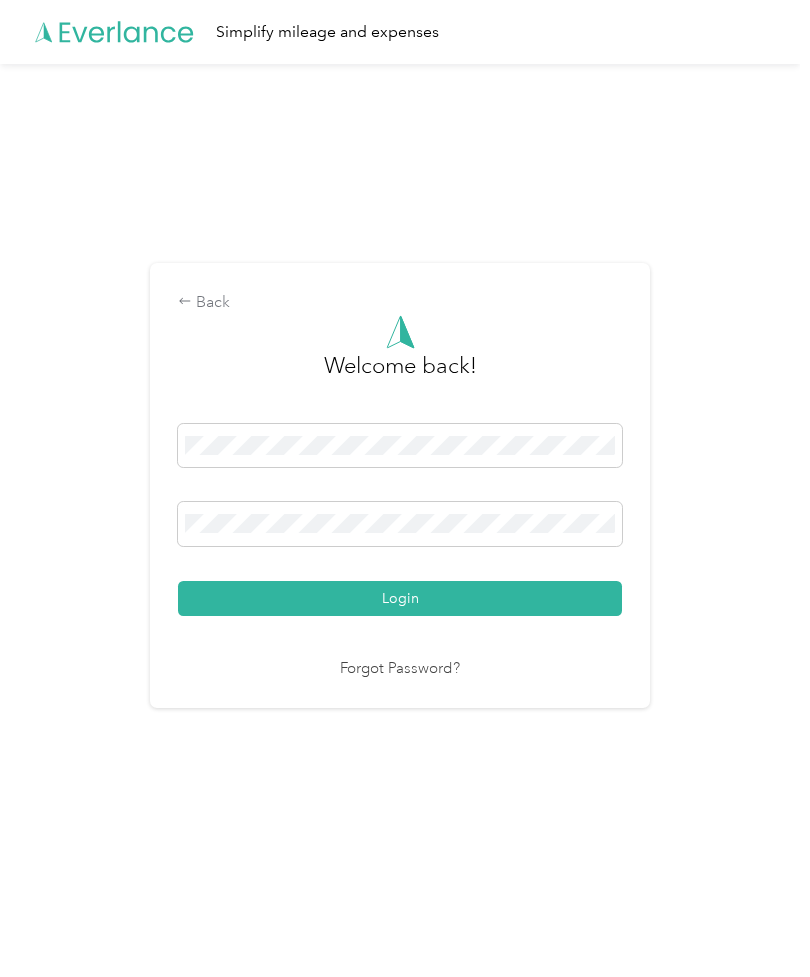 click on "Login" at bounding box center (400, 598) 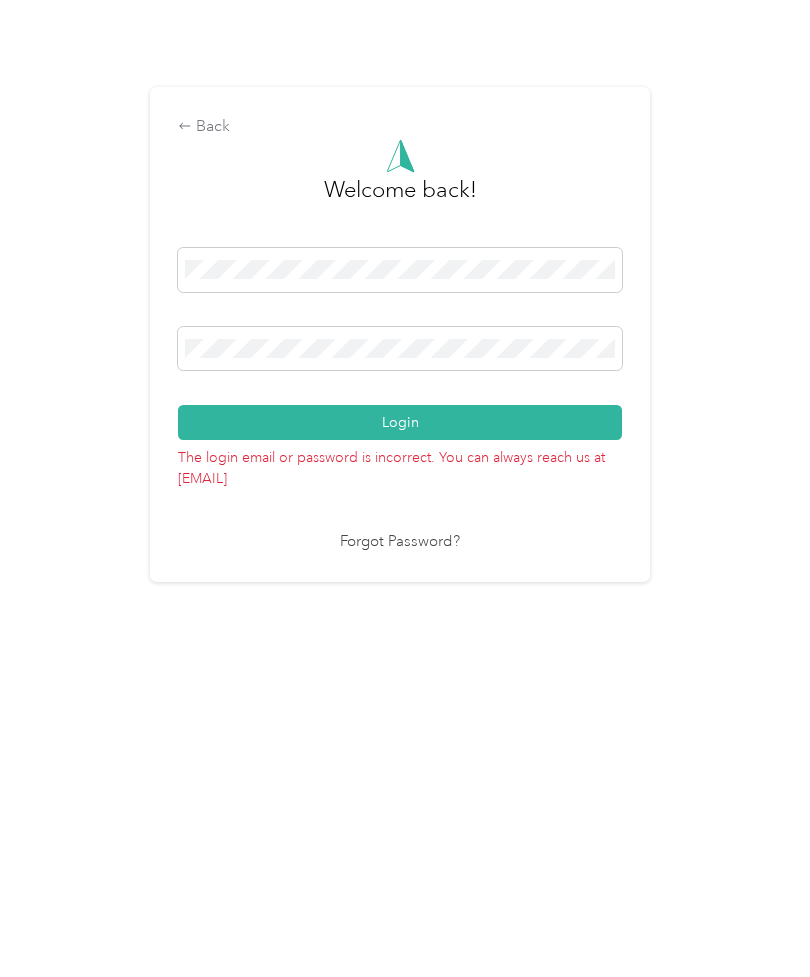 click on "Login" at bounding box center [400, 573] 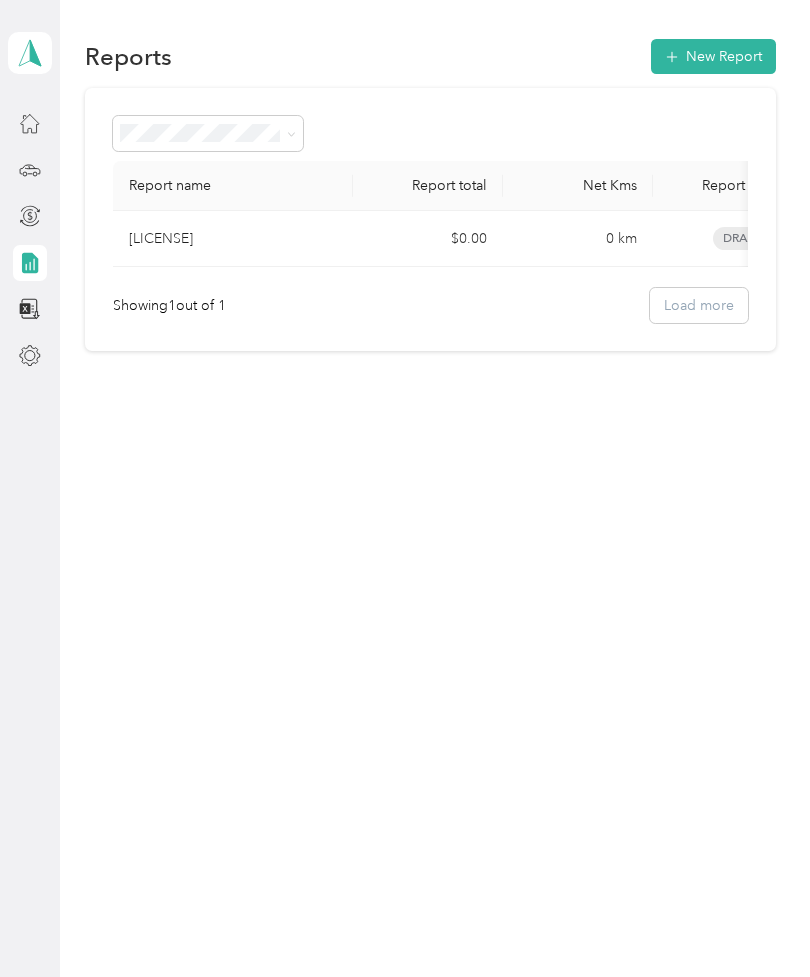 click on "New Report" at bounding box center (713, 56) 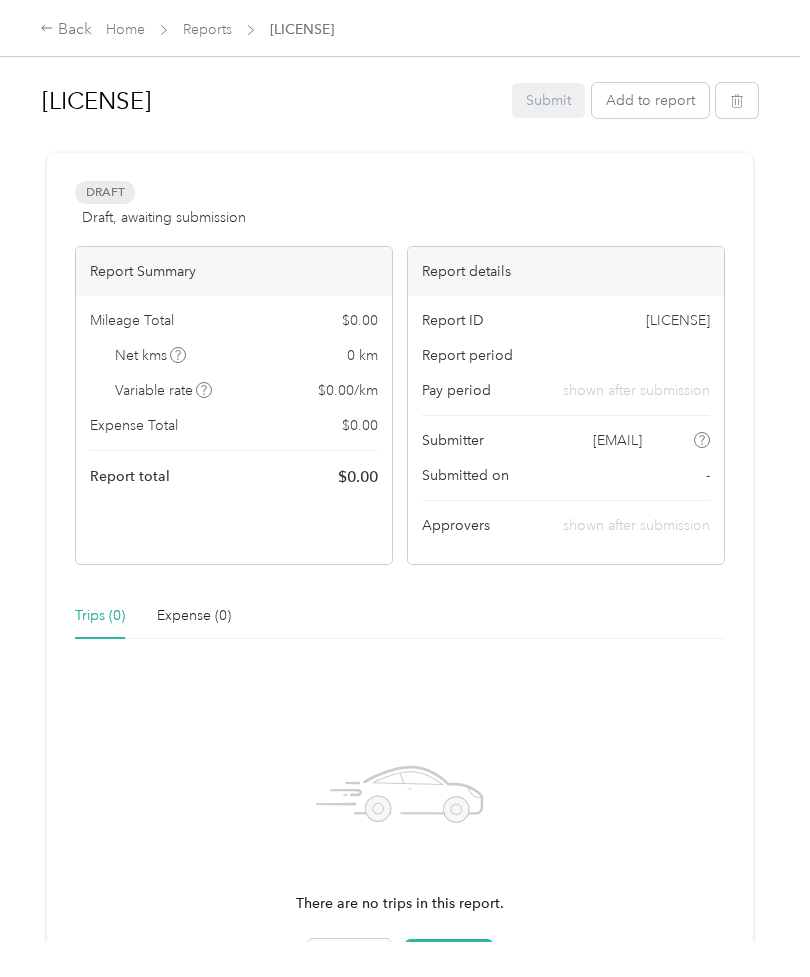 click on "Add trips" at bounding box center [449, 957] 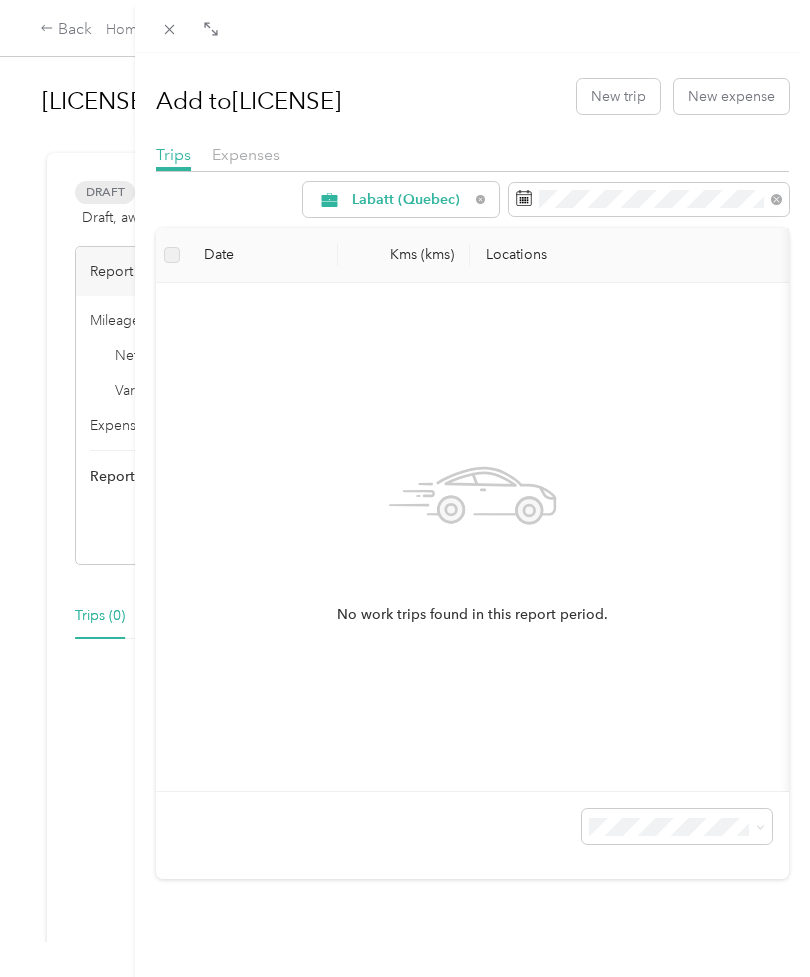 click on "Add to  153A875CE-0002 New trip New expense Trips Expenses Labatt (Quebec) Date Kms (kms) Locations Purpose           No work trips found in this report period." at bounding box center [405, 488] 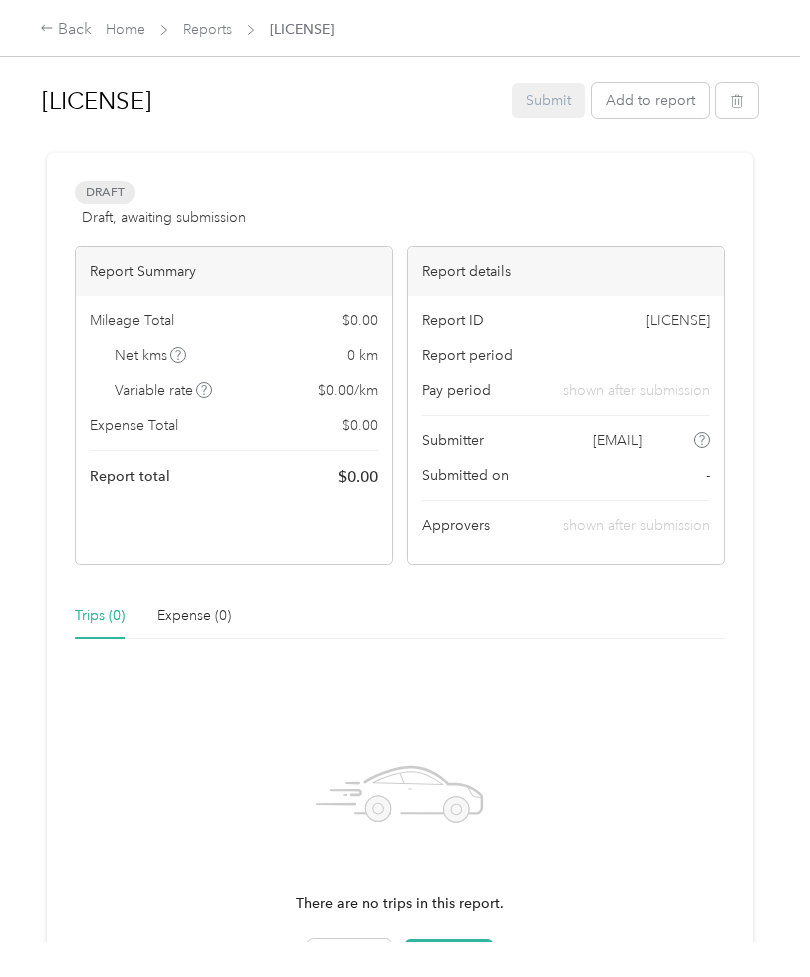 click on "Add to report" at bounding box center [650, 100] 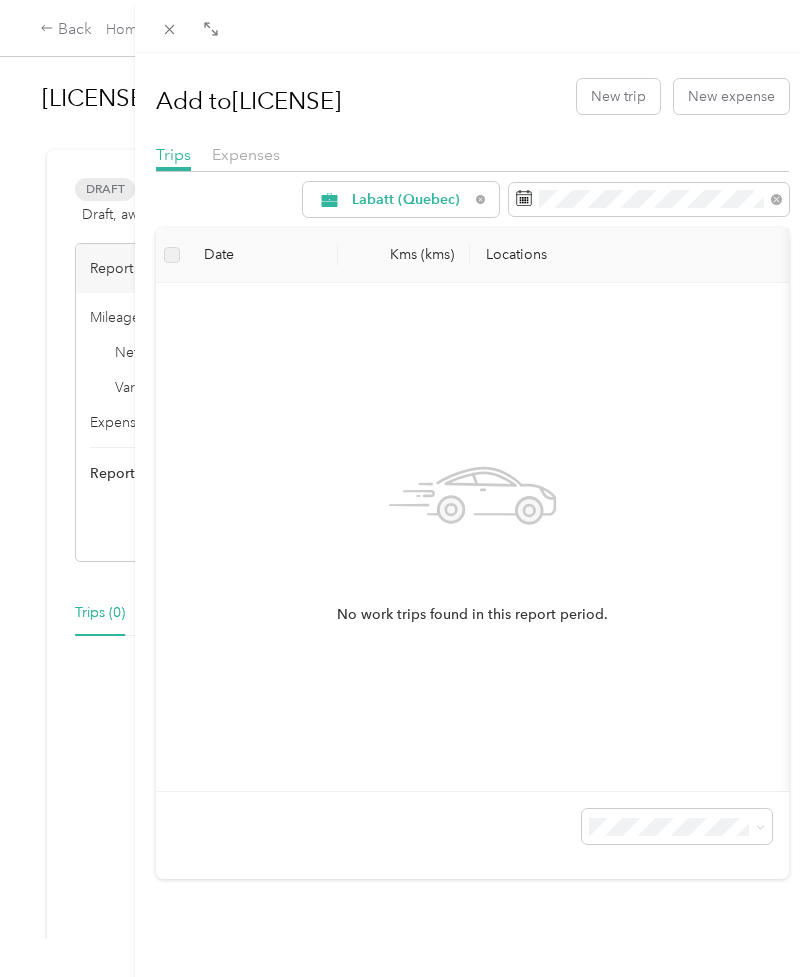 click on "New trip" at bounding box center [618, 96] 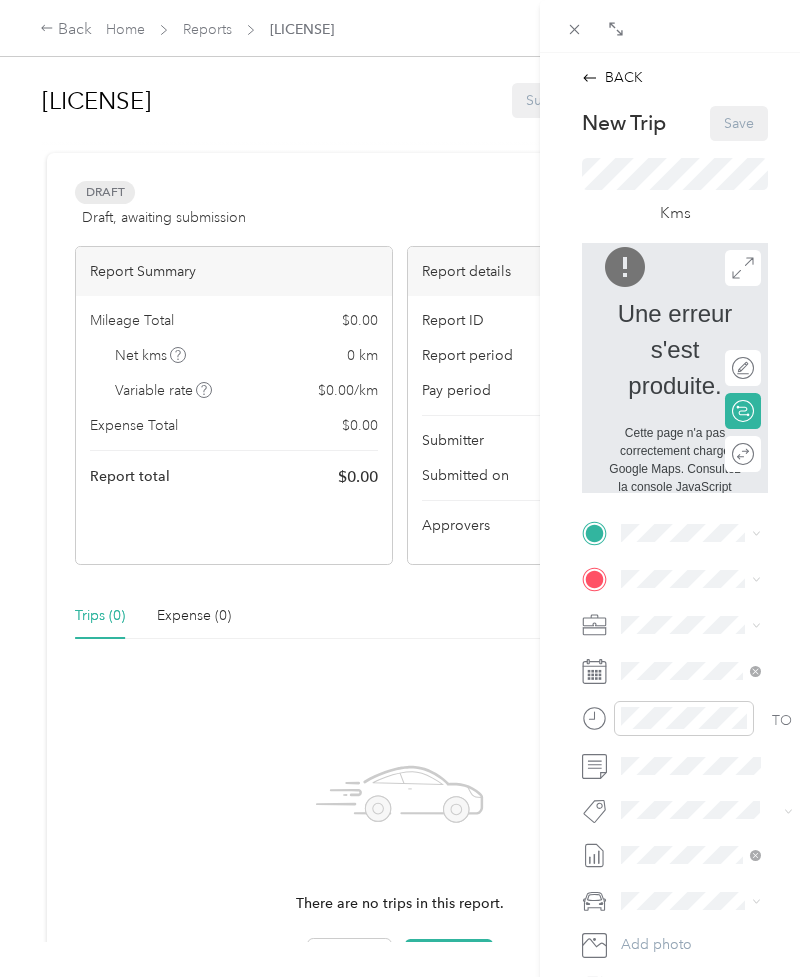 click at bounding box center (575, 29) 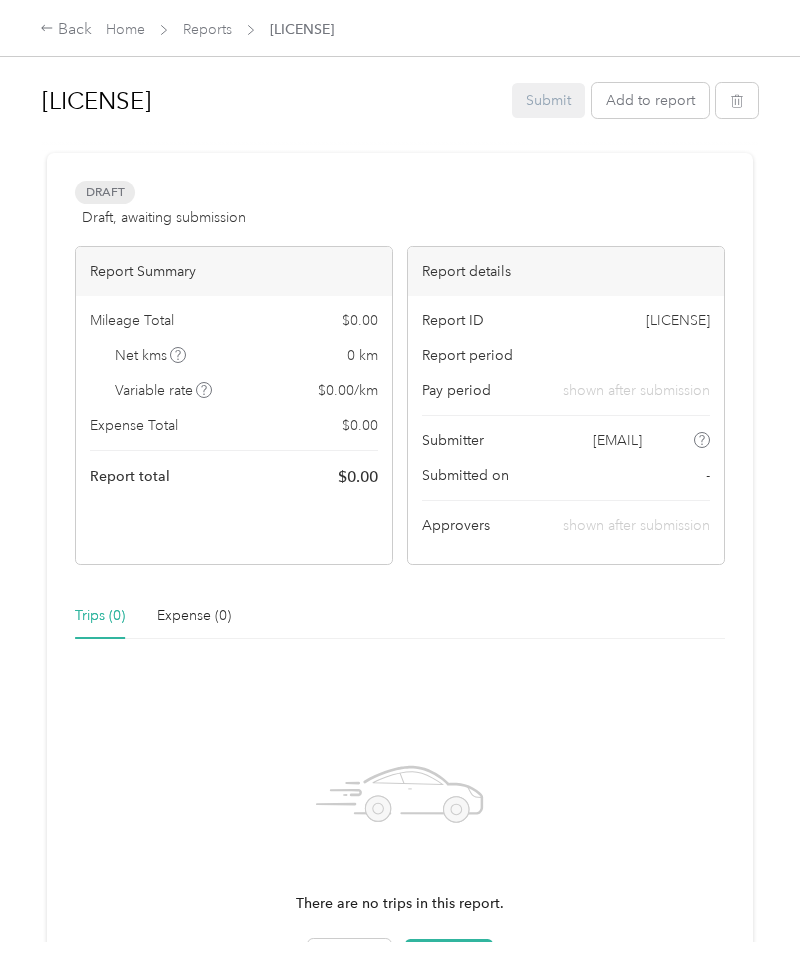 click on "Add to report" at bounding box center (650, 100) 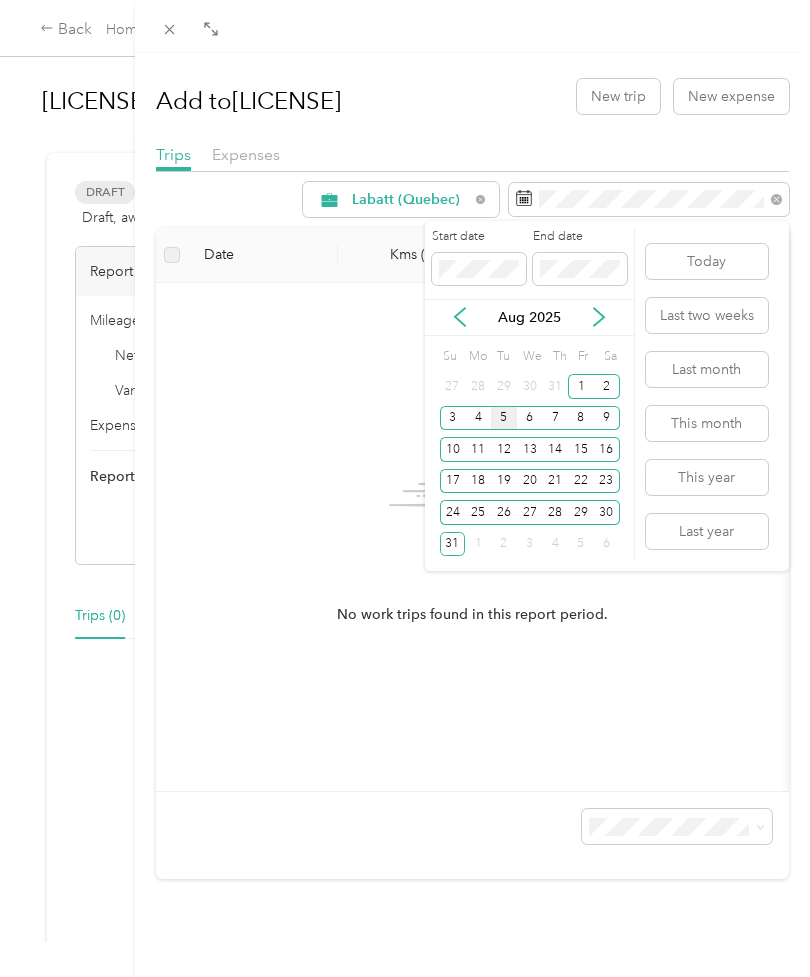 click 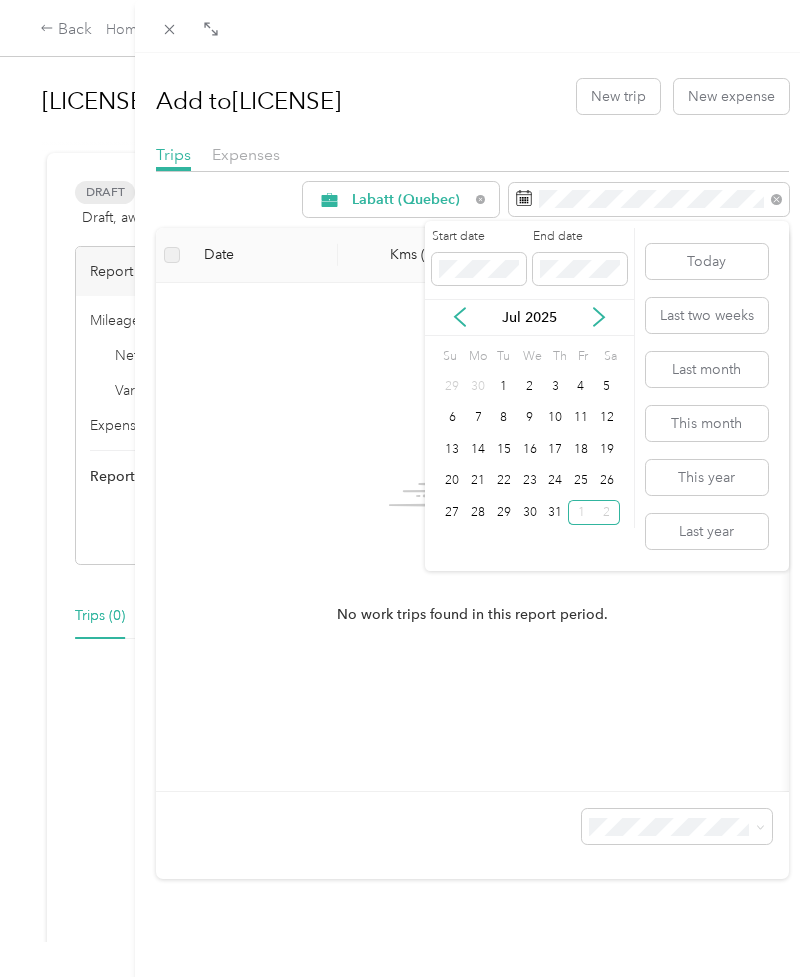 click on "Last year" at bounding box center [707, 531] 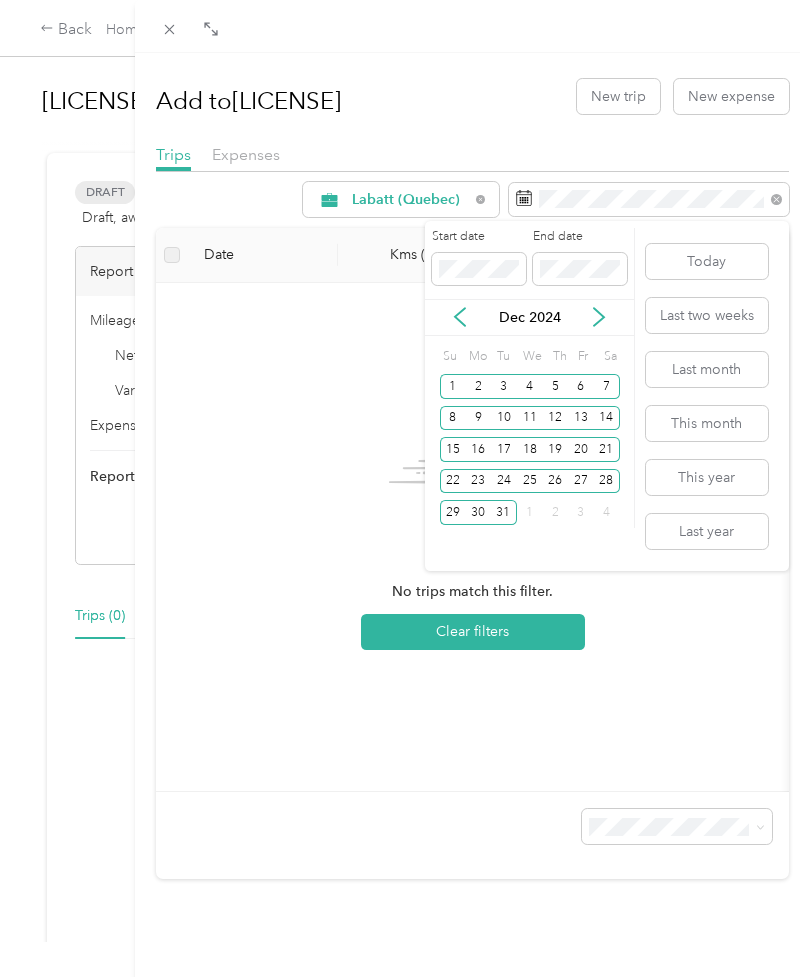 click on "This year" at bounding box center (707, 477) 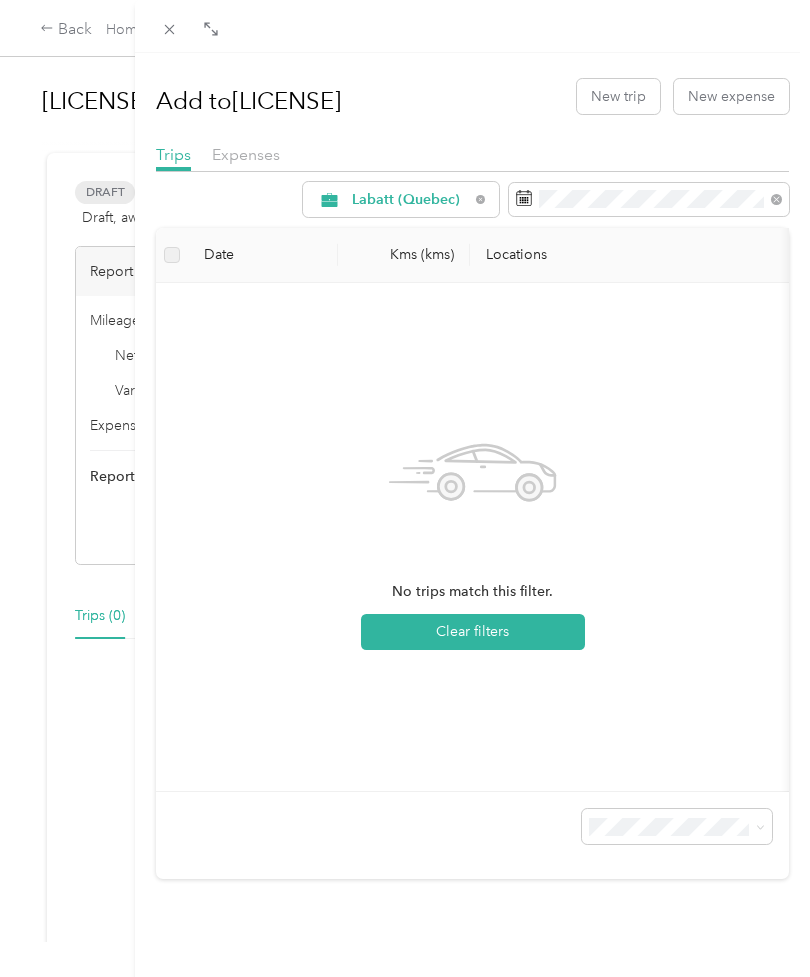 click on "Clear filters" at bounding box center (473, 632) 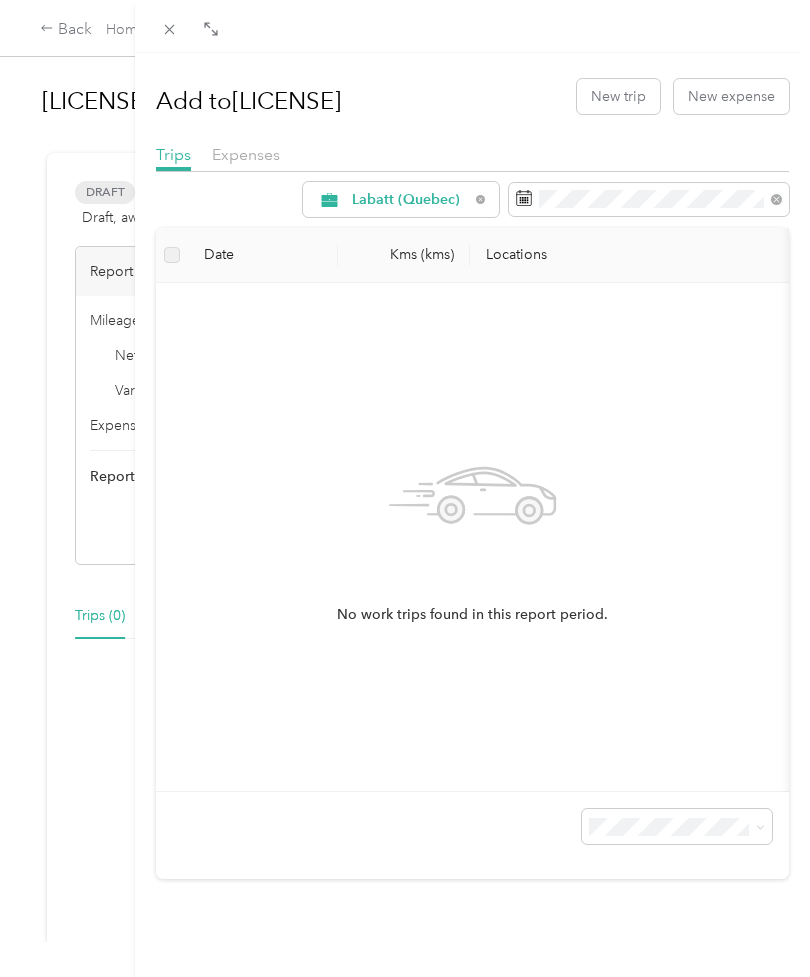 click on "Labatt (Quebec)" at bounding box center [472, 199] 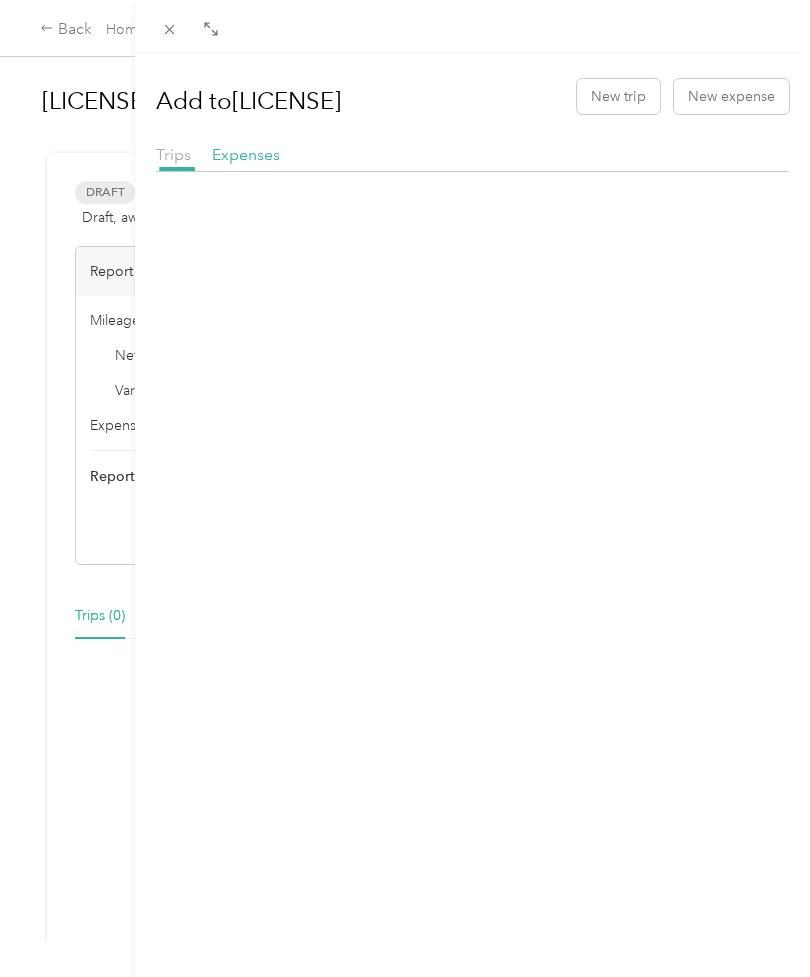 click on "Trips Expenses" at bounding box center (472, 157) 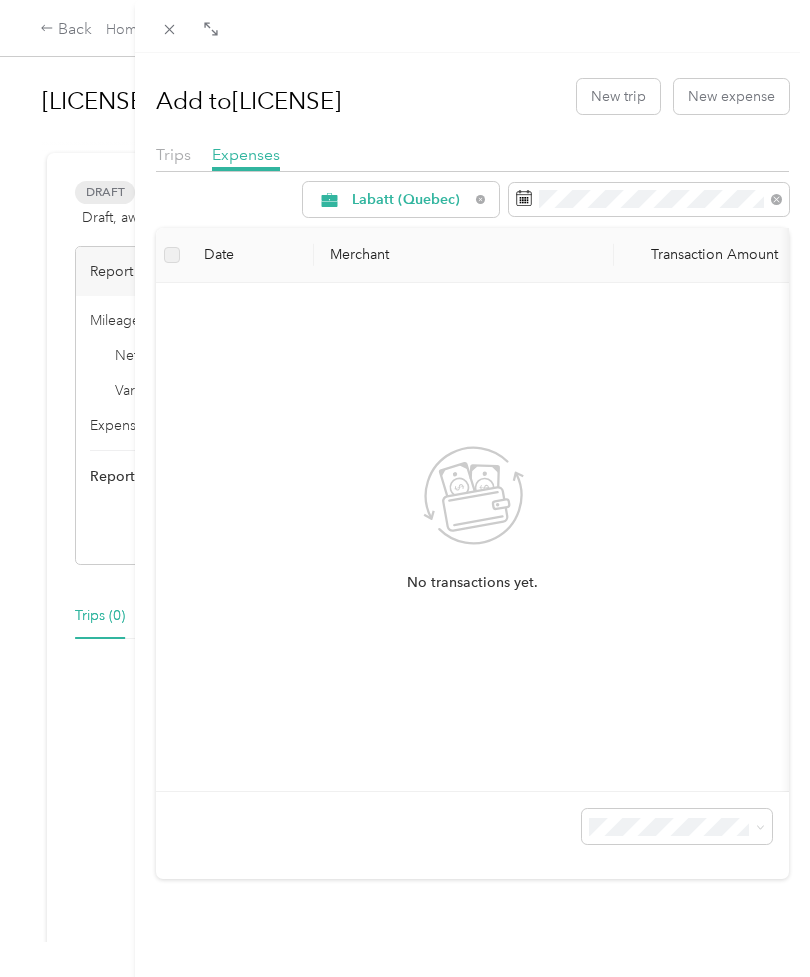 click on "Trips" at bounding box center [173, 154] 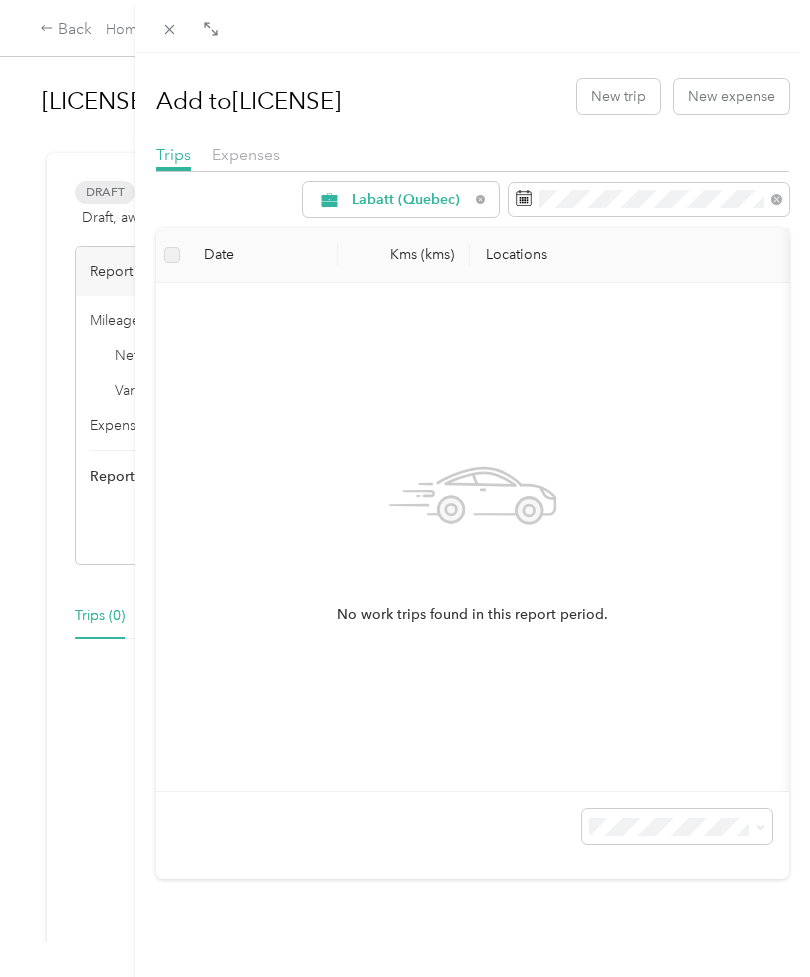 click at bounding box center (170, 29) 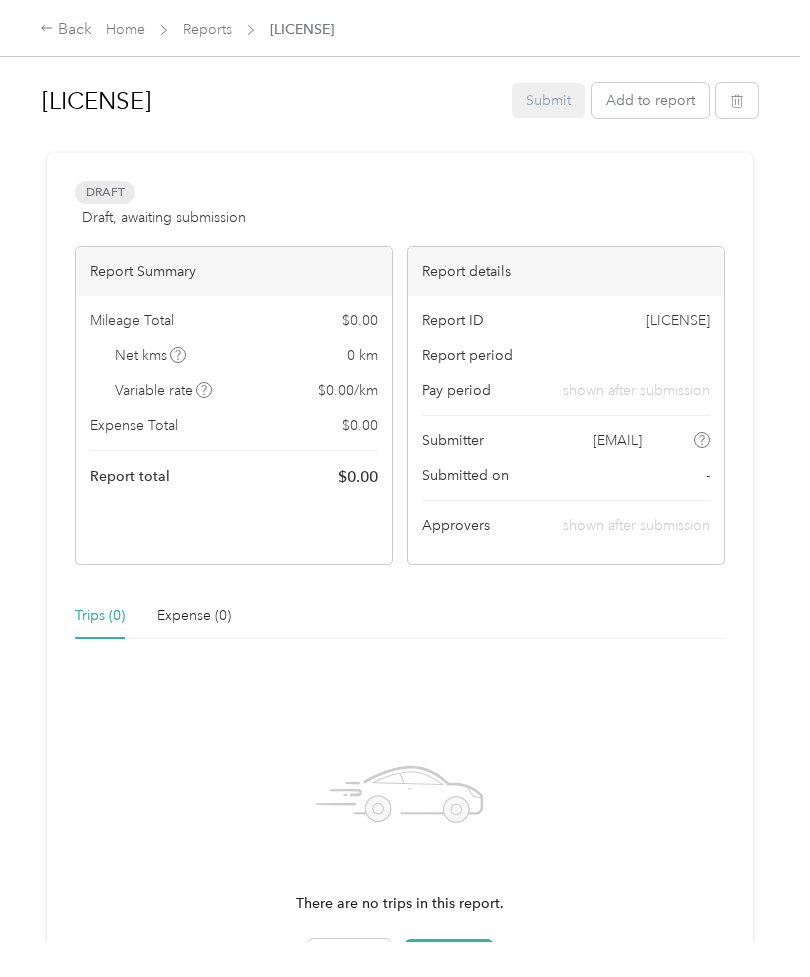 scroll, scrollTop: 0, scrollLeft: 0, axis: both 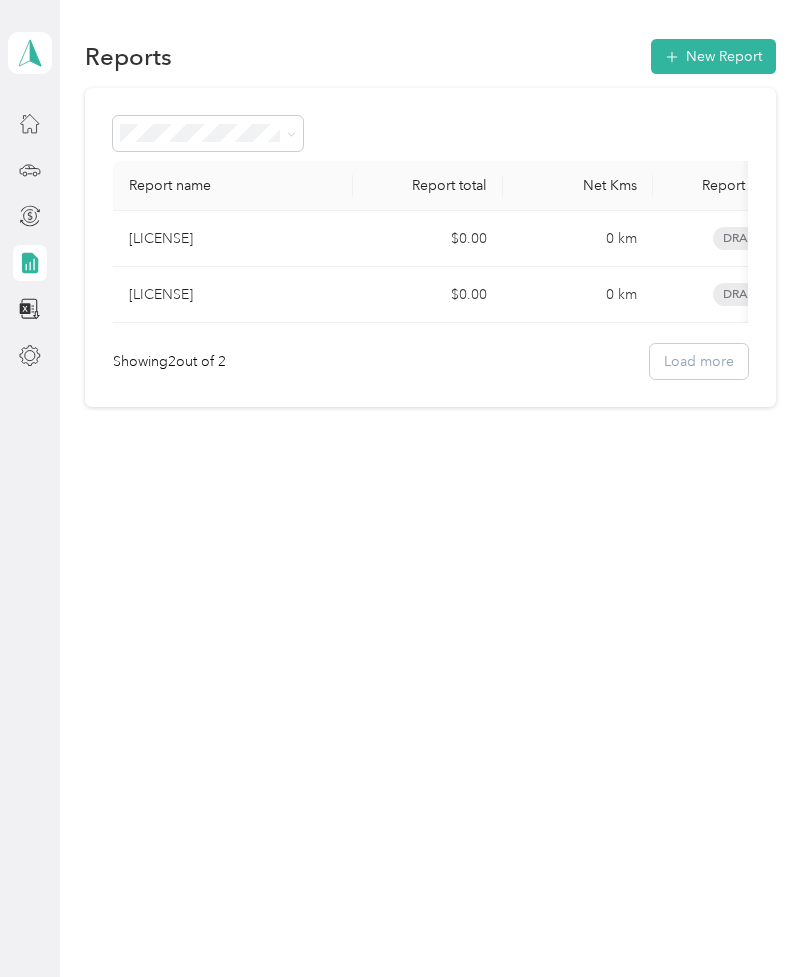 click 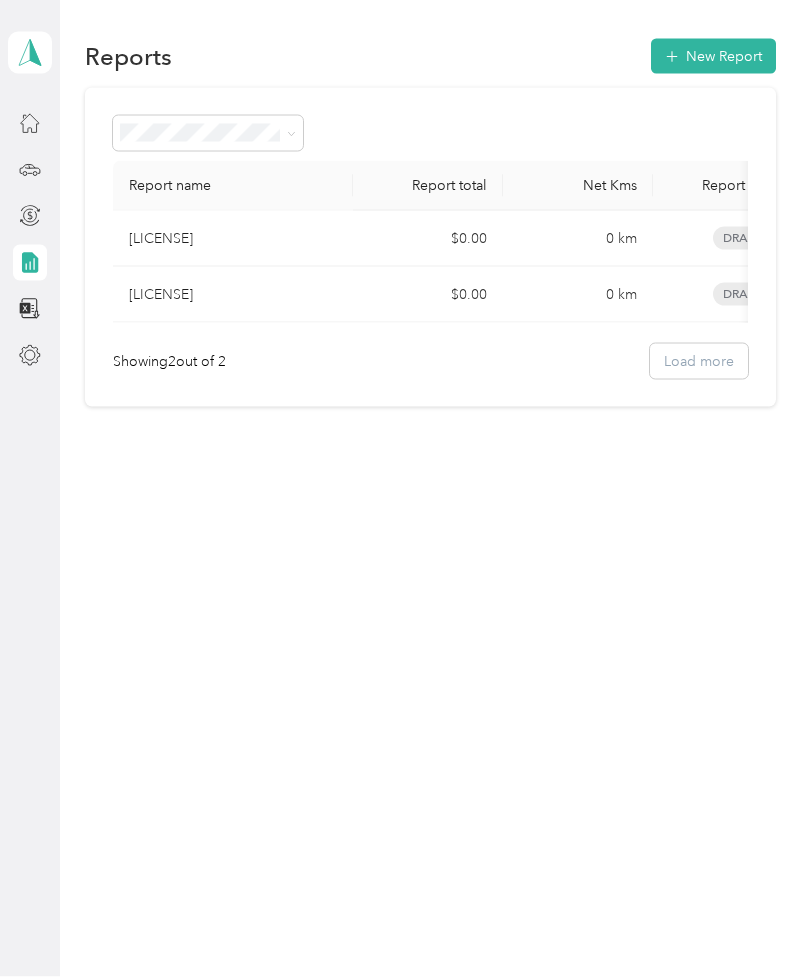 scroll, scrollTop: 0, scrollLeft: 0, axis: both 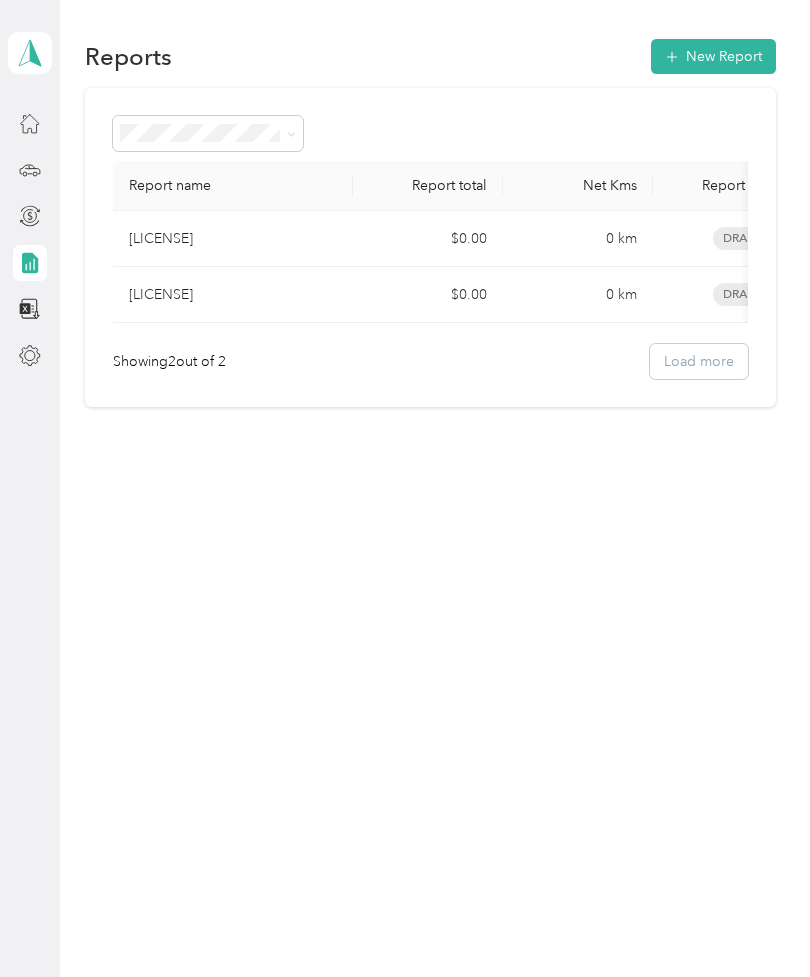 click at bounding box center (30, 239) 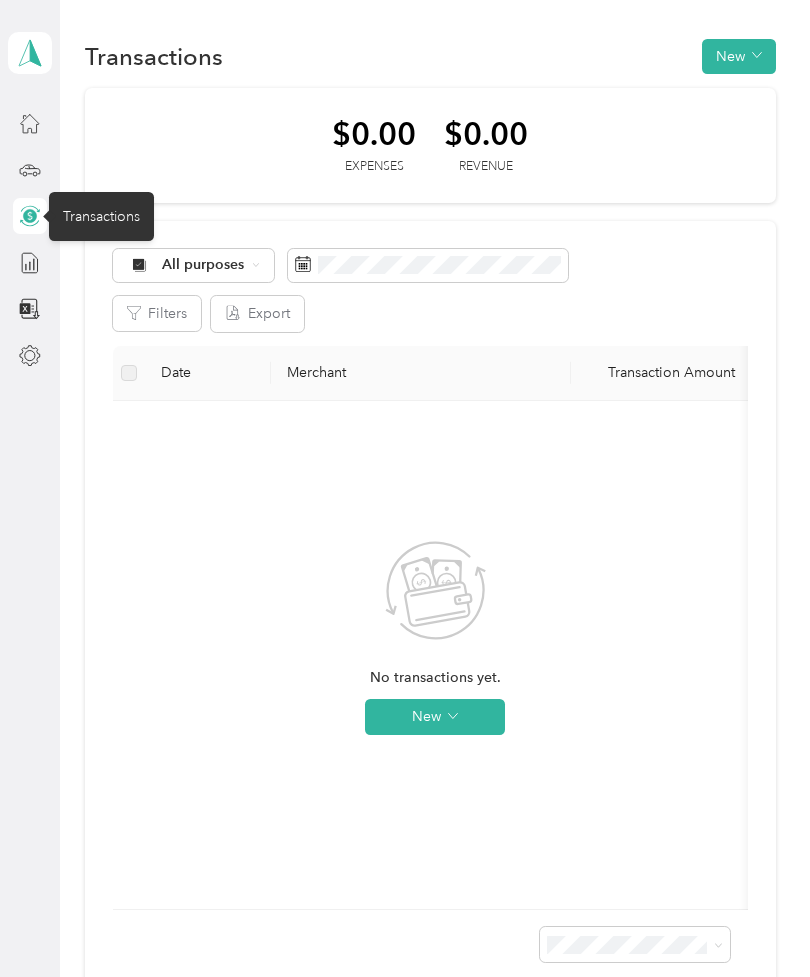 click on "Export" at bounding box center [257, 313] 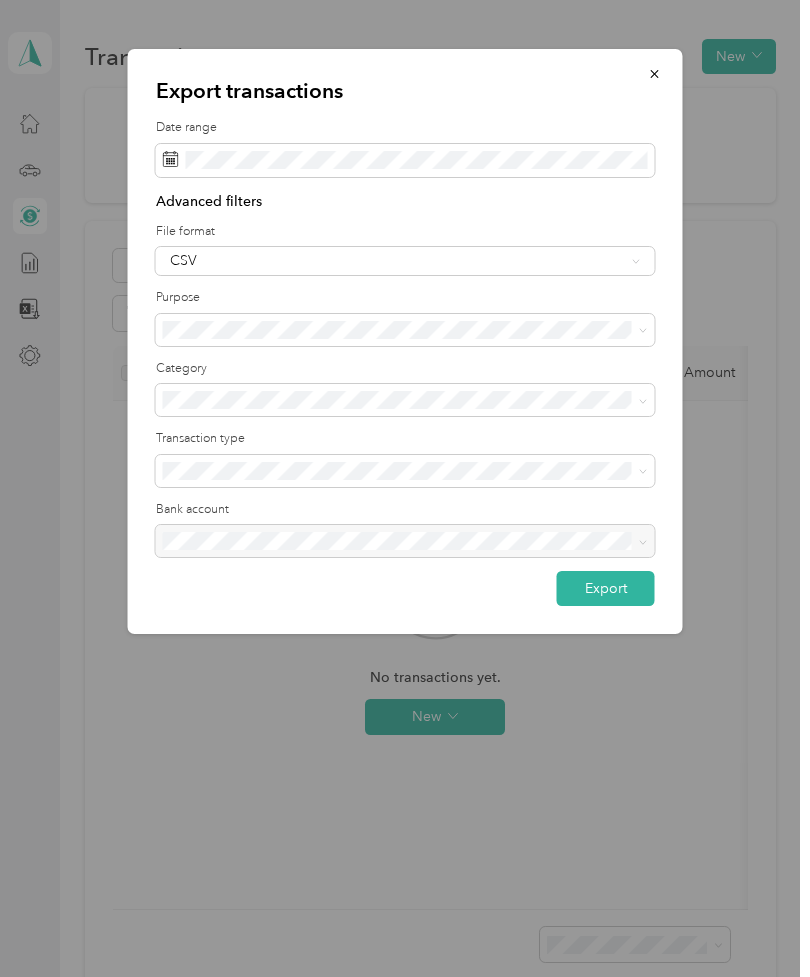 click at bounding box center (655, 73) 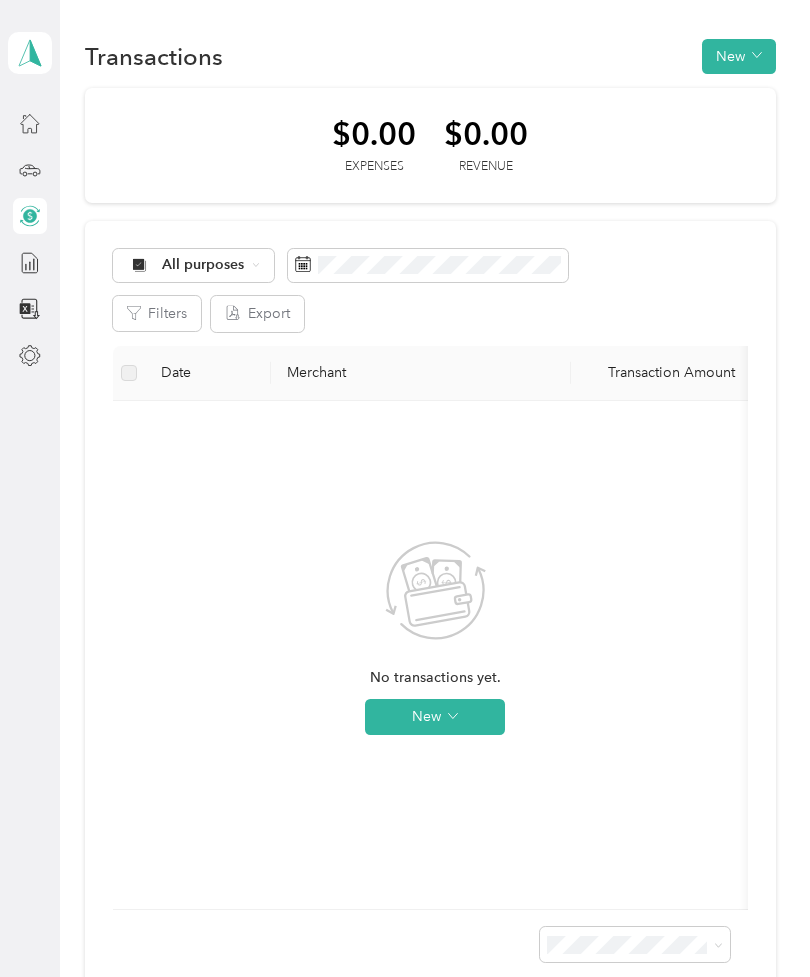 click on "$0.00" at bounding box center (374, 133) 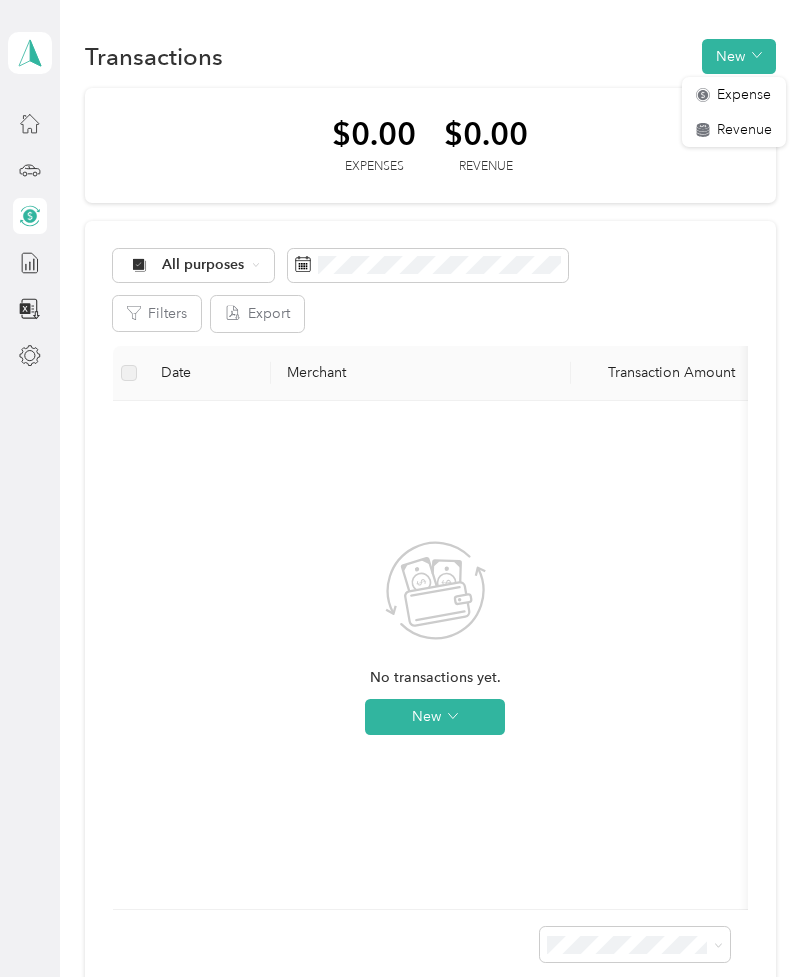 click on "New" at bounding box center [739, 56] 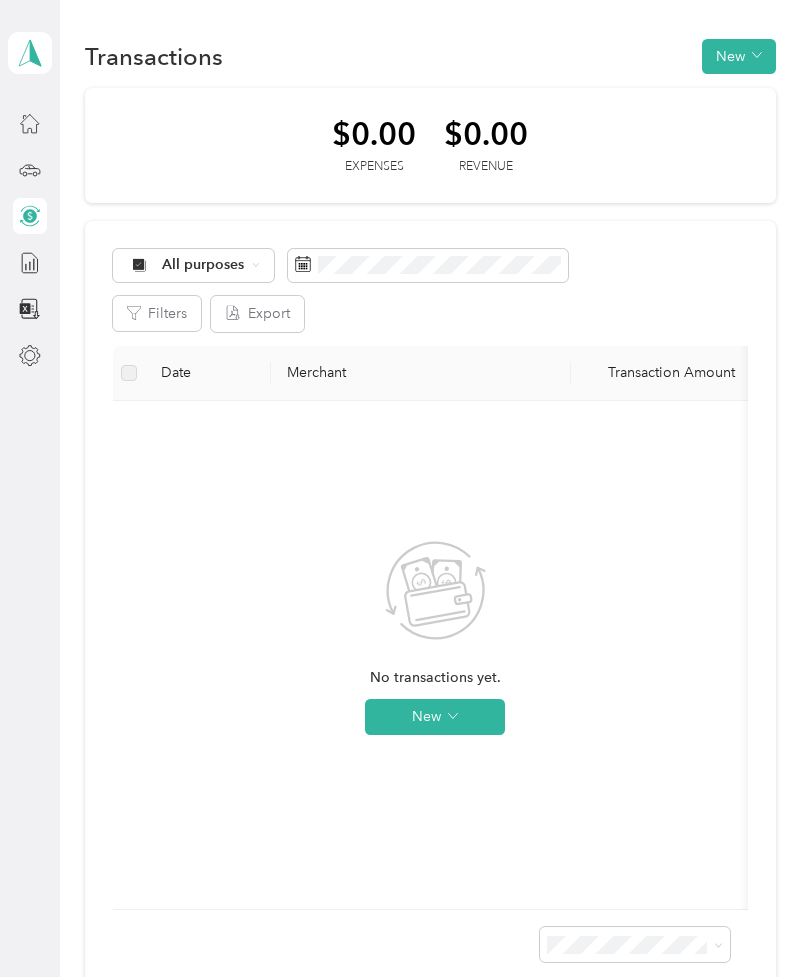 click on "New" at bounding box center (739, 56) 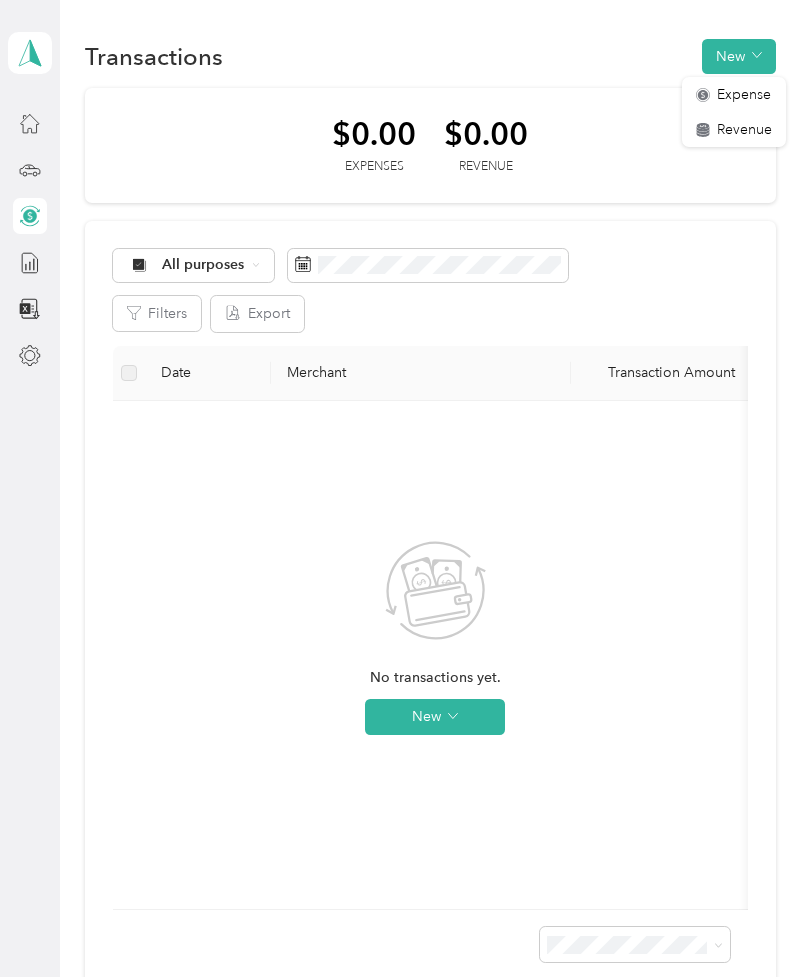 click on "Expense" at bounding box center (744, 94) 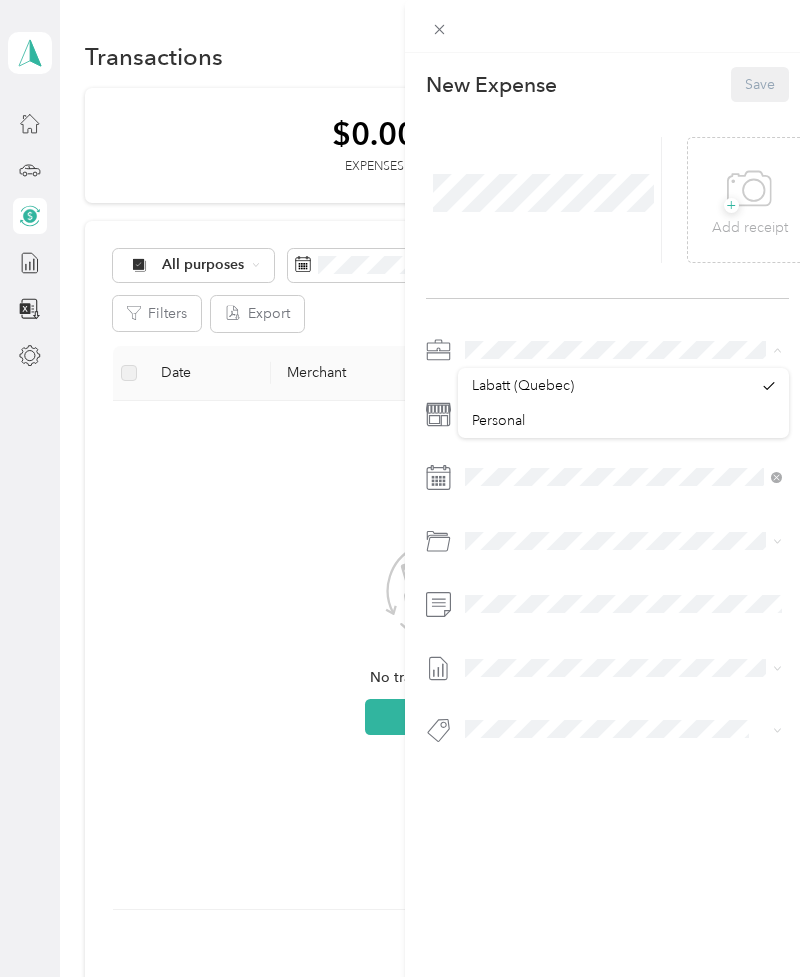 click at bounding box center (623, 350) 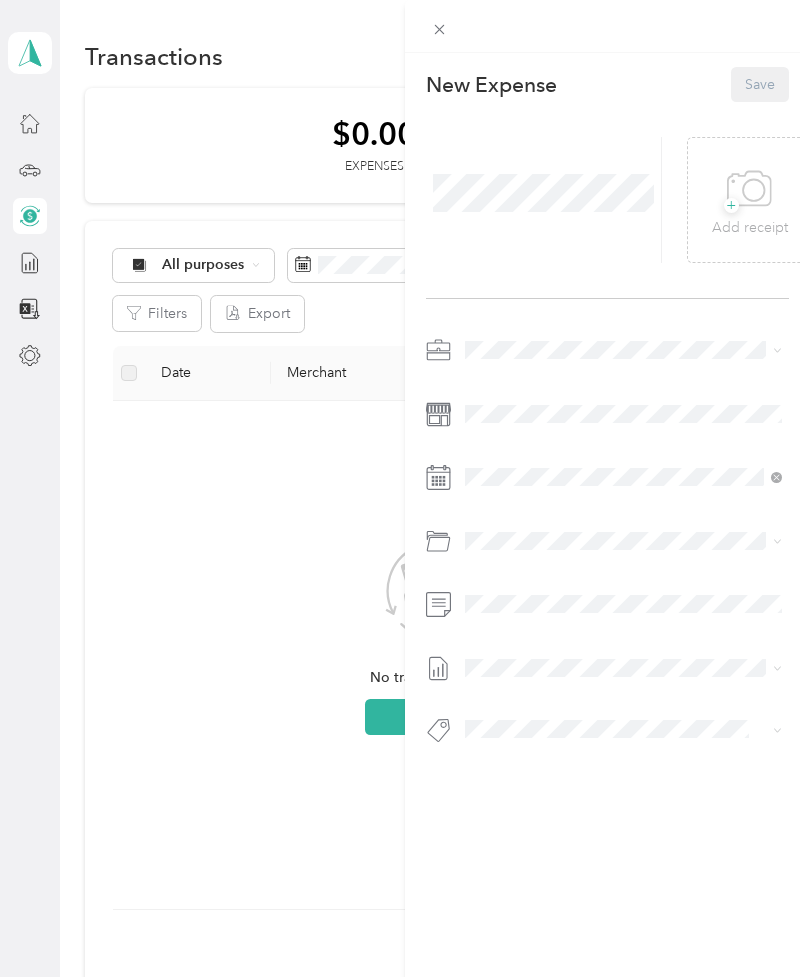 click on "This  expense  cannot be edited because it is either under review, approved, or paid. Contact your Team Manager to edit it. New Expense  Save + Add receipt" at bounding box center (405, 488) 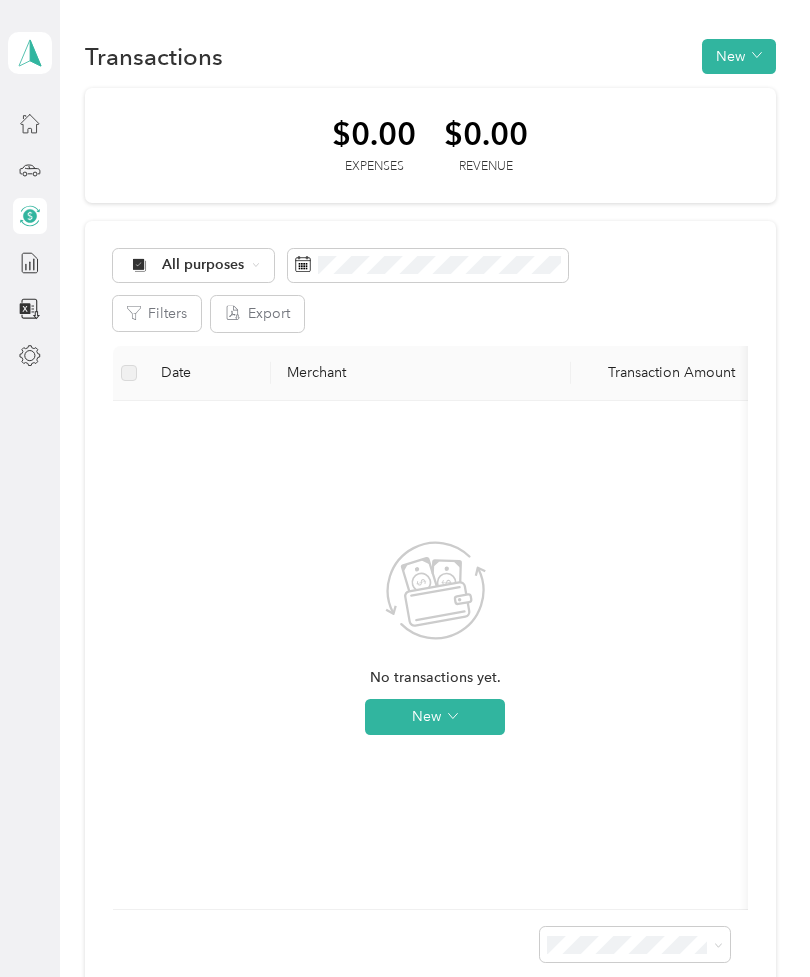 click on "All purposes" at bounding box center [194, 266] 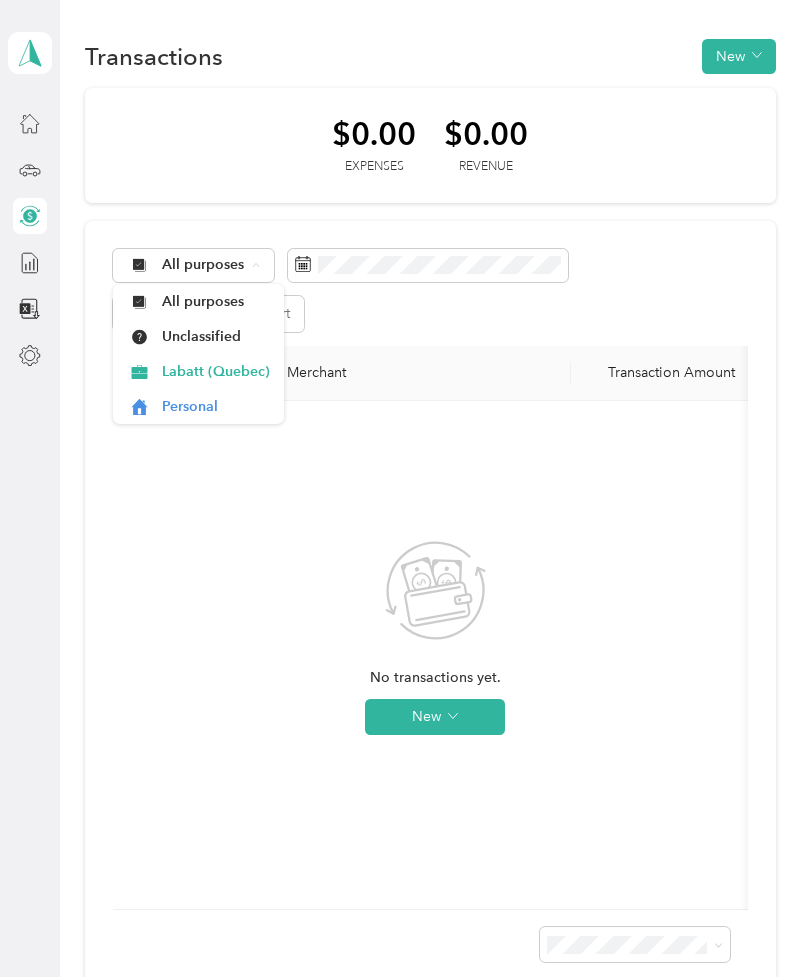 click on "Labatt (Quebec)" at bounding box center (216, 371) 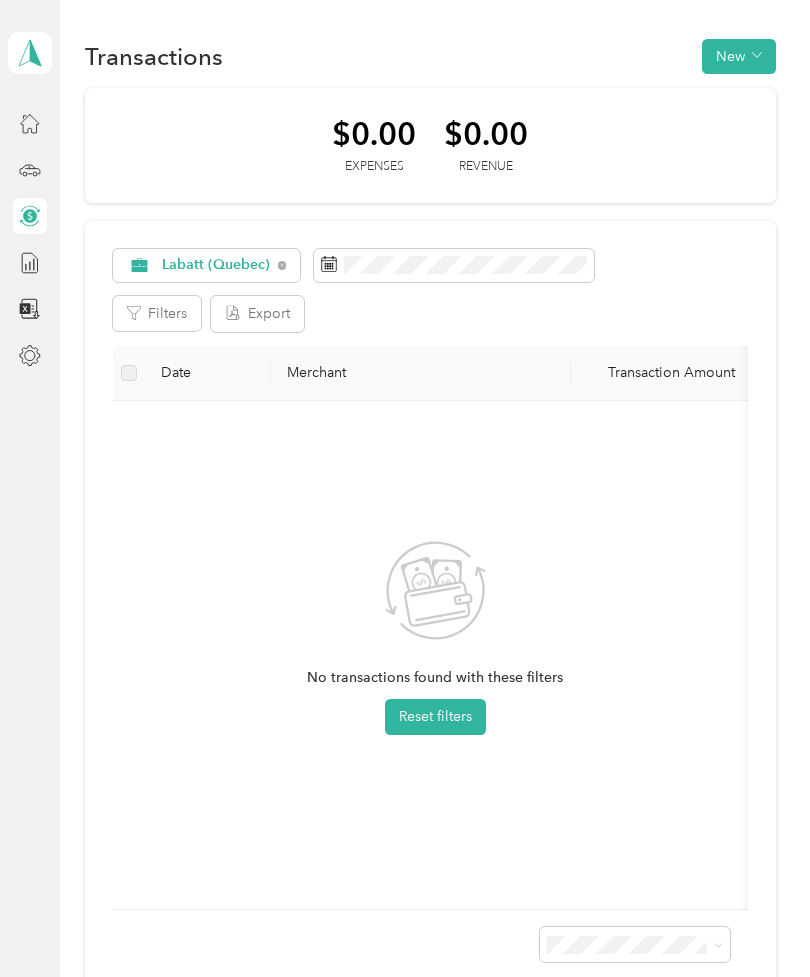 click on "Filters" at bounding box center (157, 313) 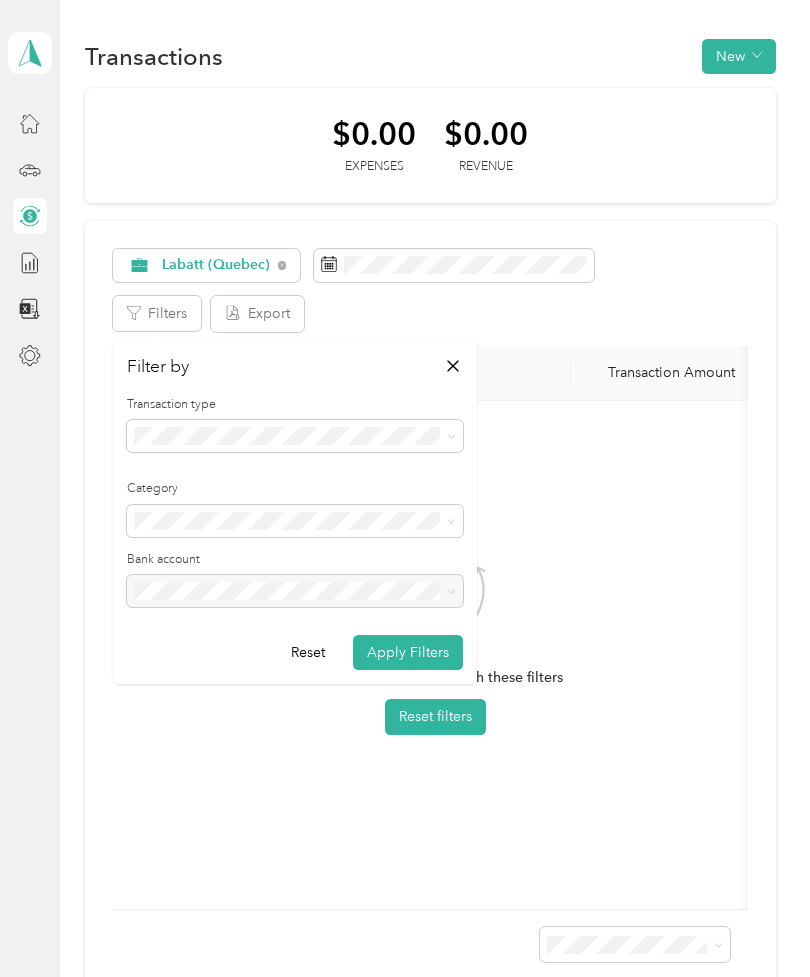 click on "Export" at bounding box center [257, 313] 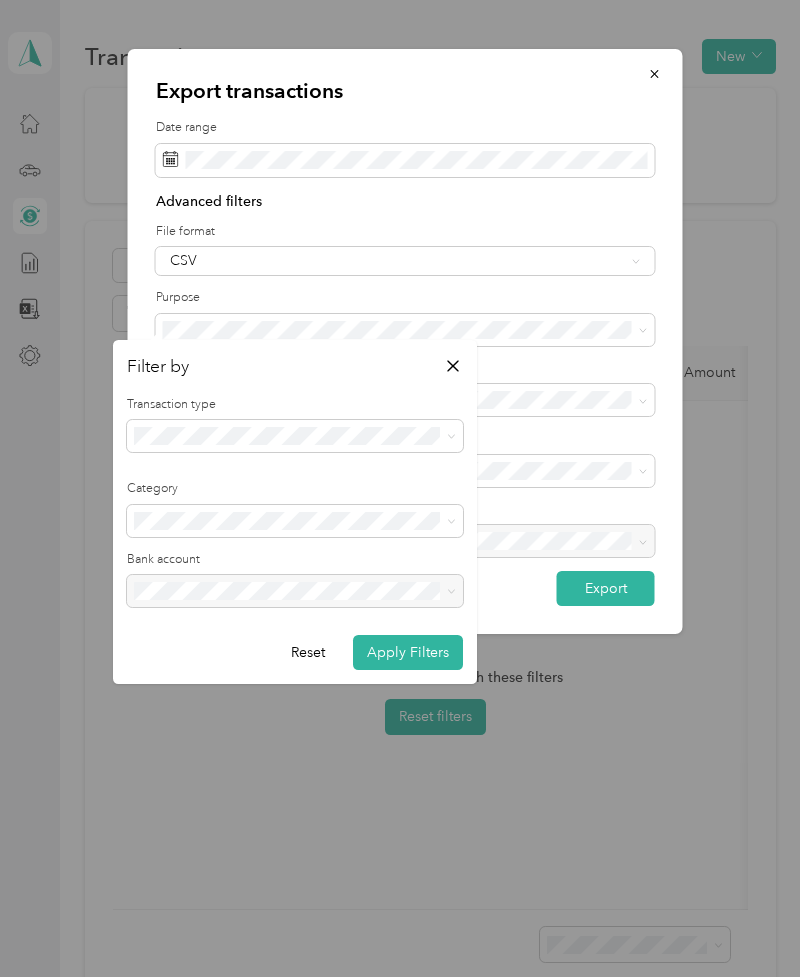 click 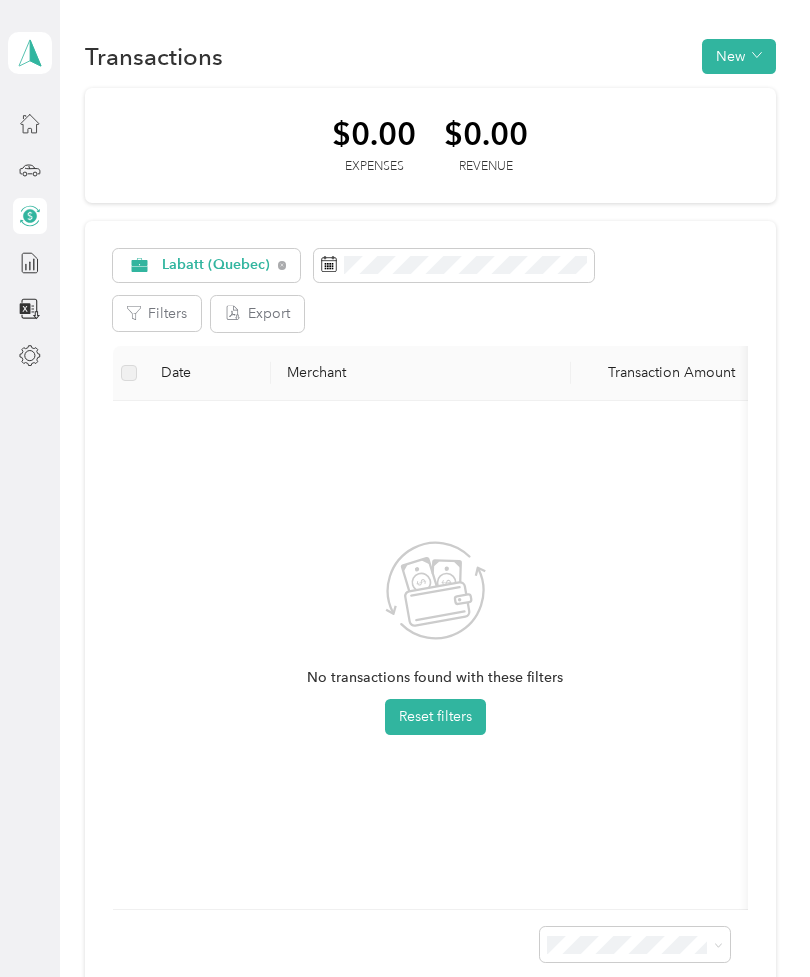 click on "New" at bounding box center [739, 56] 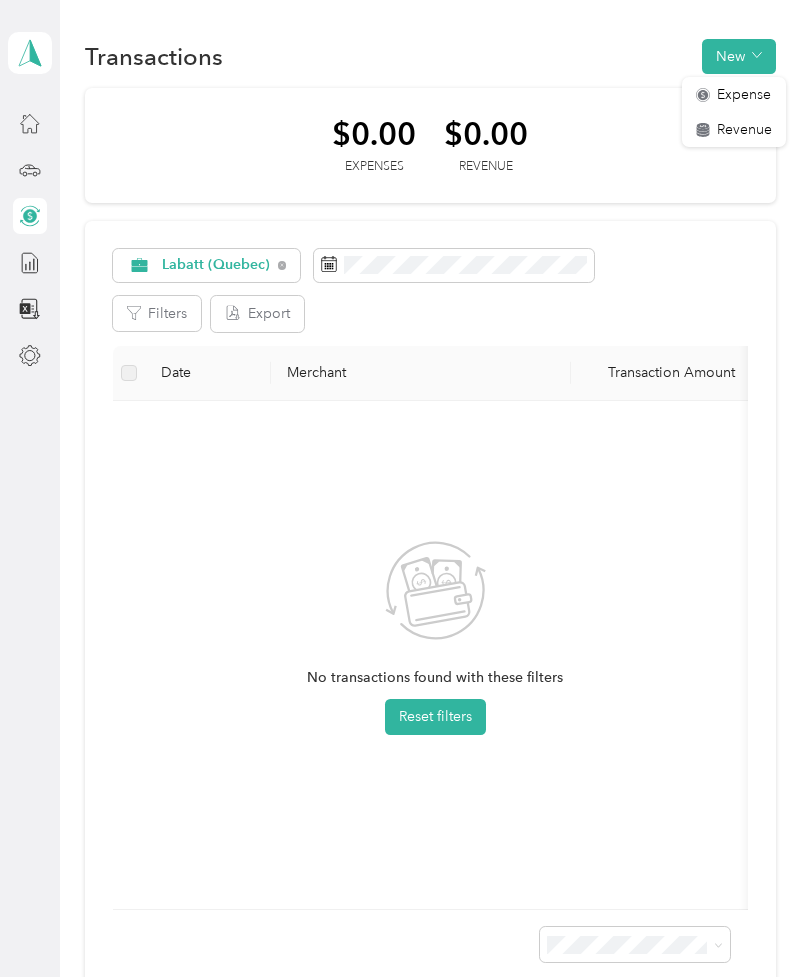 click on "Expense" at bounding box center (744, 94) 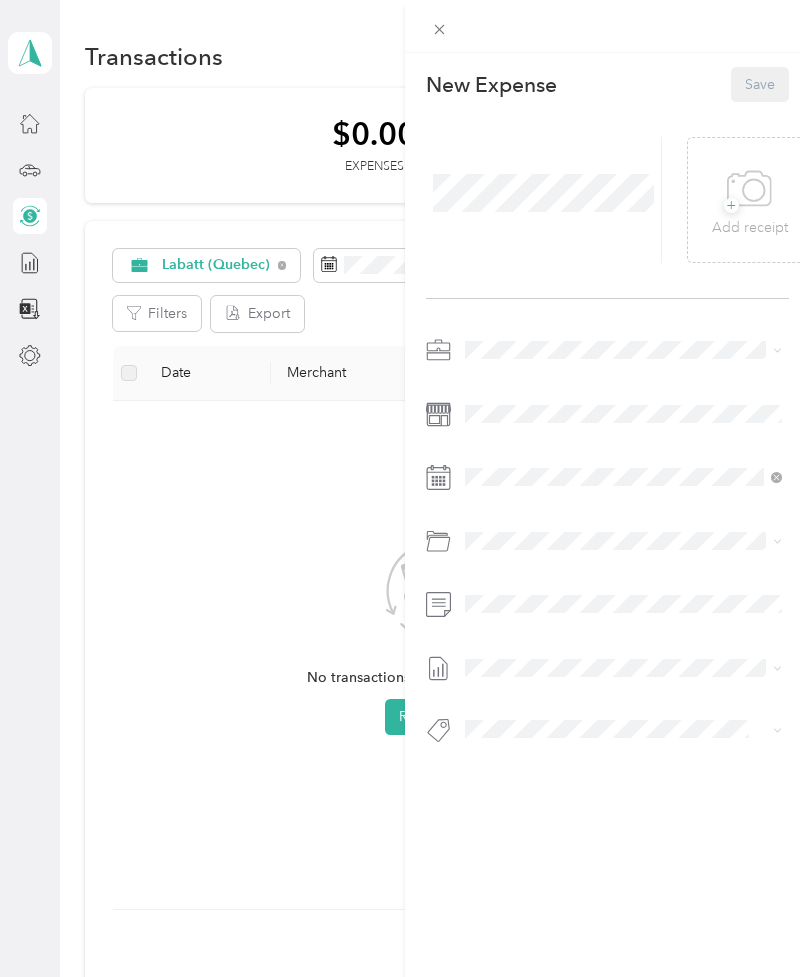 click on "This  expense  cannot be edited because it is either under review, approved, or paid. Contact your Team Manager to edit it. New Expense  Save + Add receipt" at bounding box center [405, 488] 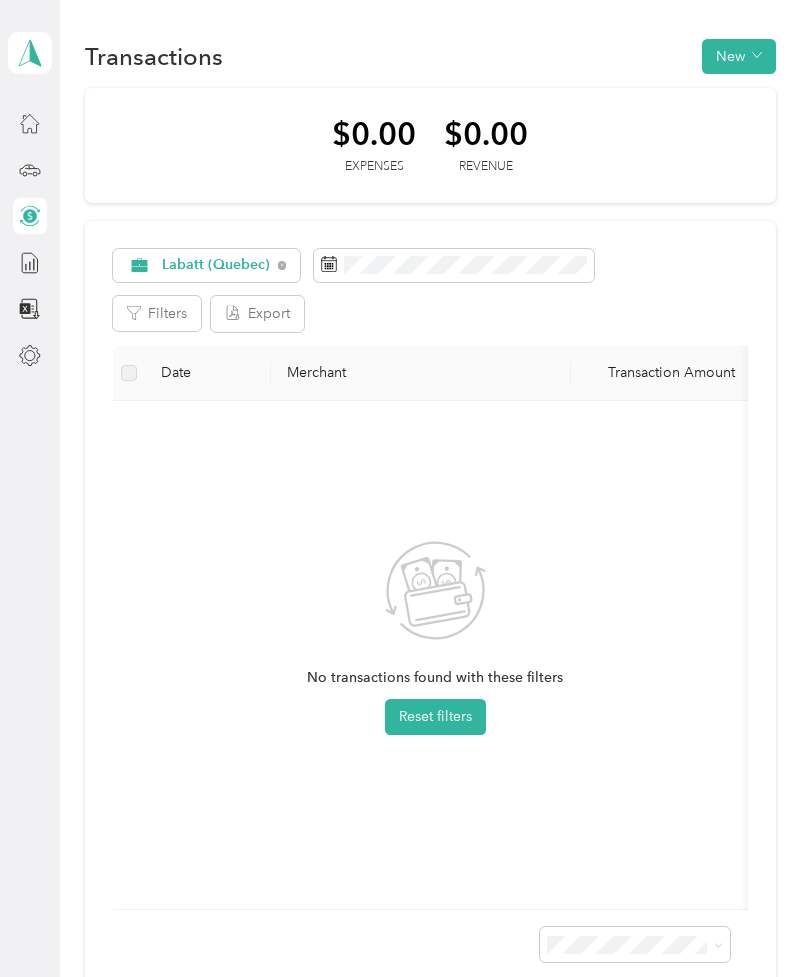 click on "New" at bounding box center (739, 56) 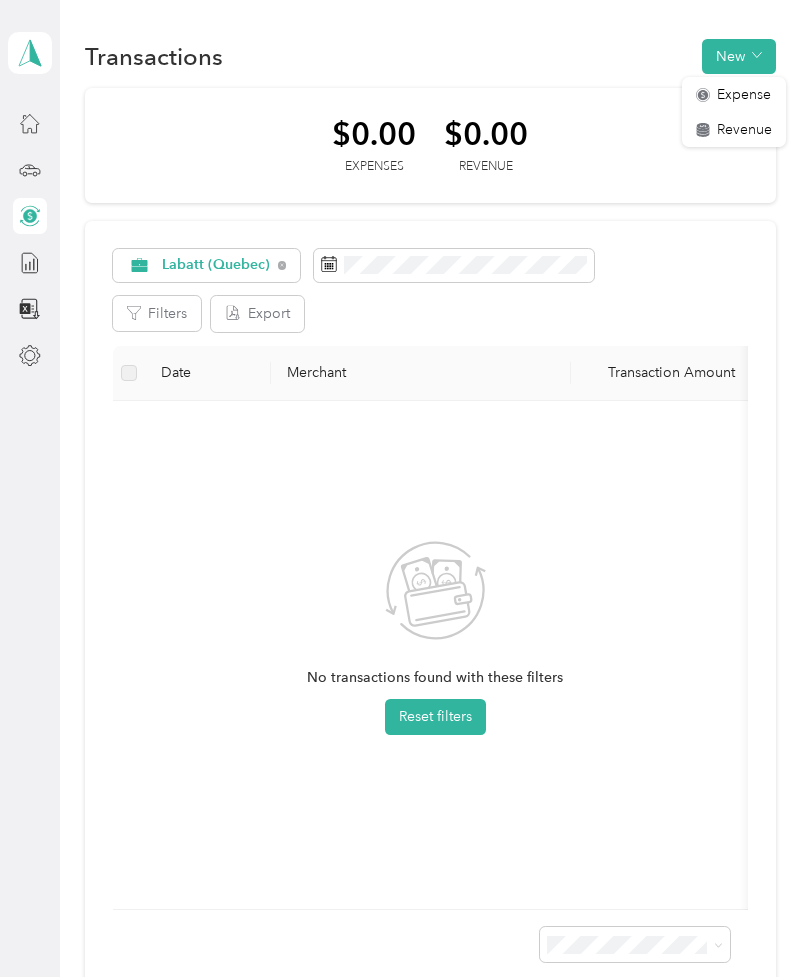 click on "Revenue" at bounding box center (744, 129) 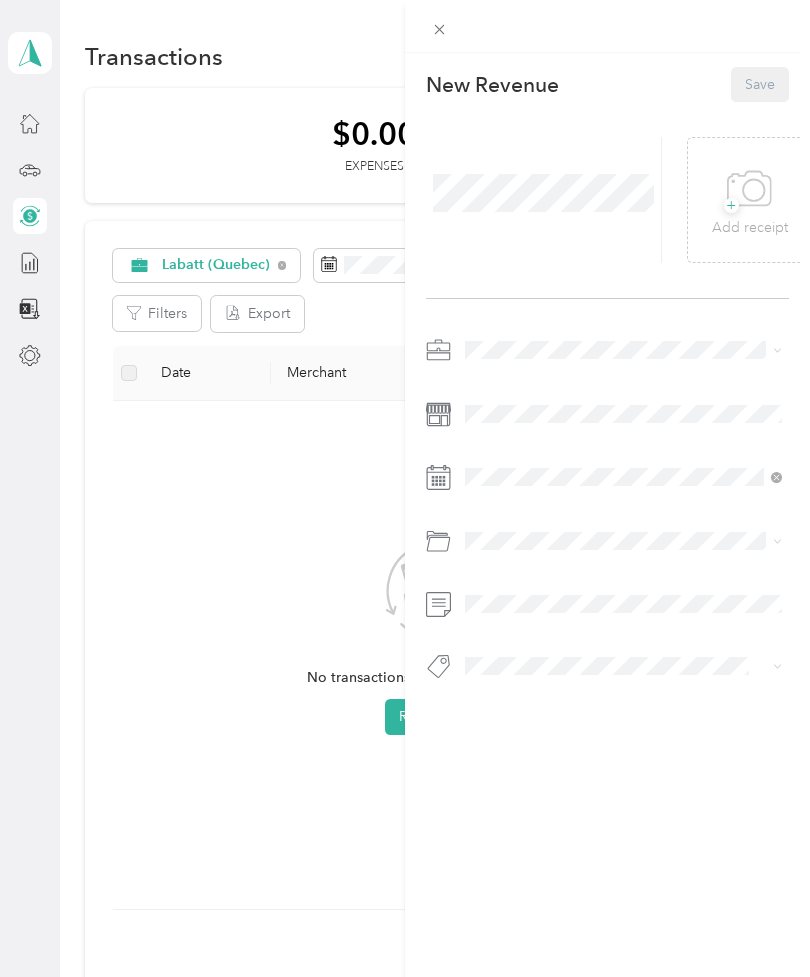 click on "This  revenue  cannot be edited because it is either under review, approved, or paid. Contact your Team Manager to edit it. New Revenue  Save + Add receipt" at bounding box center (405, 488) 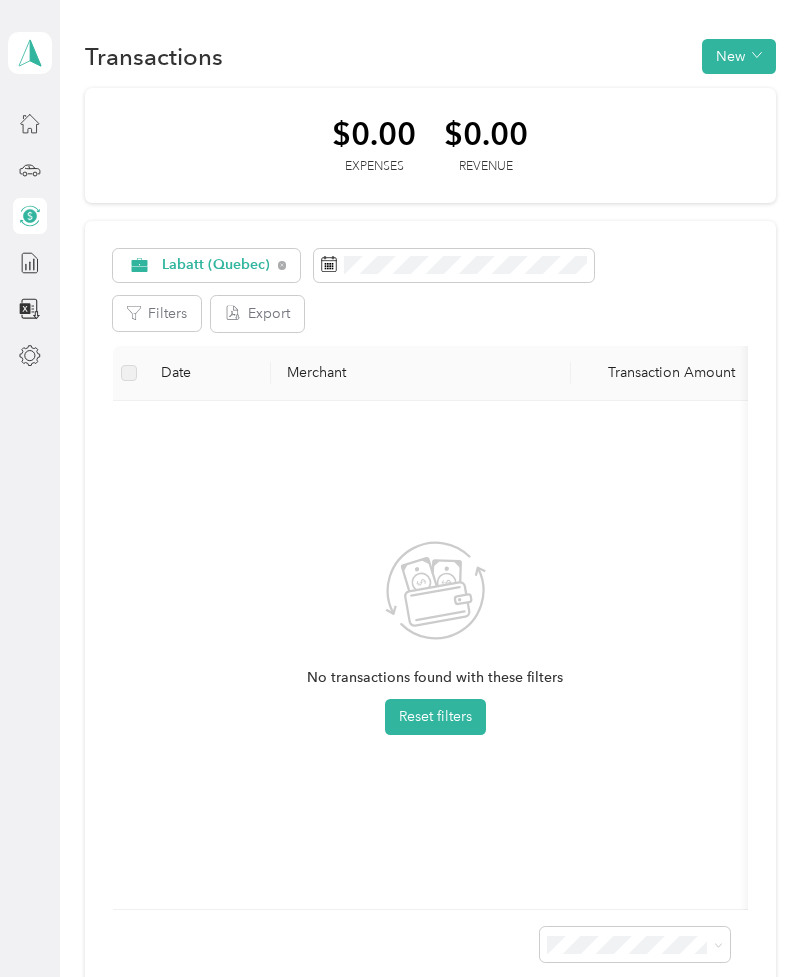 click on "Date" at bounding box center [208, 373] 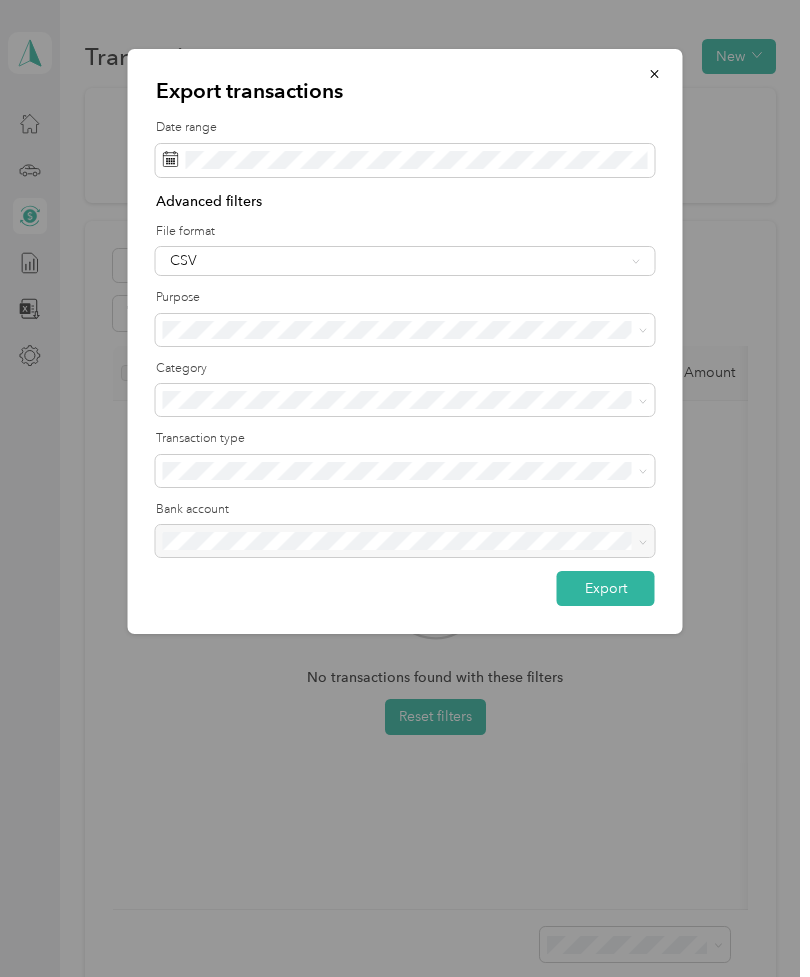 click at bounding box center (655, 73) 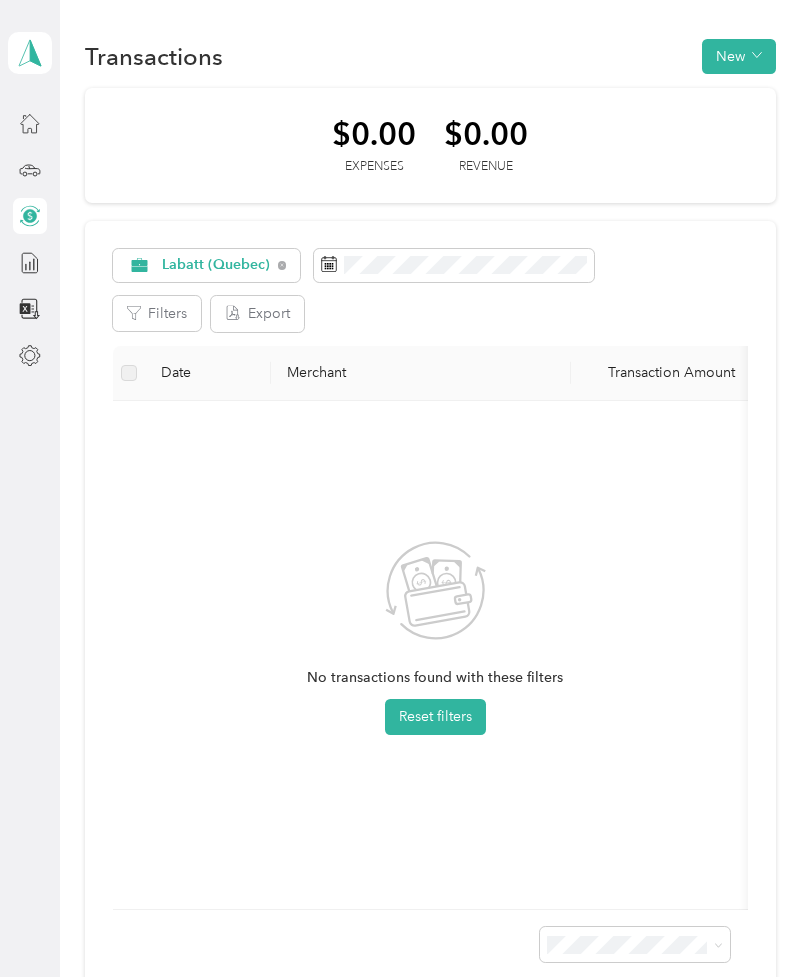 click 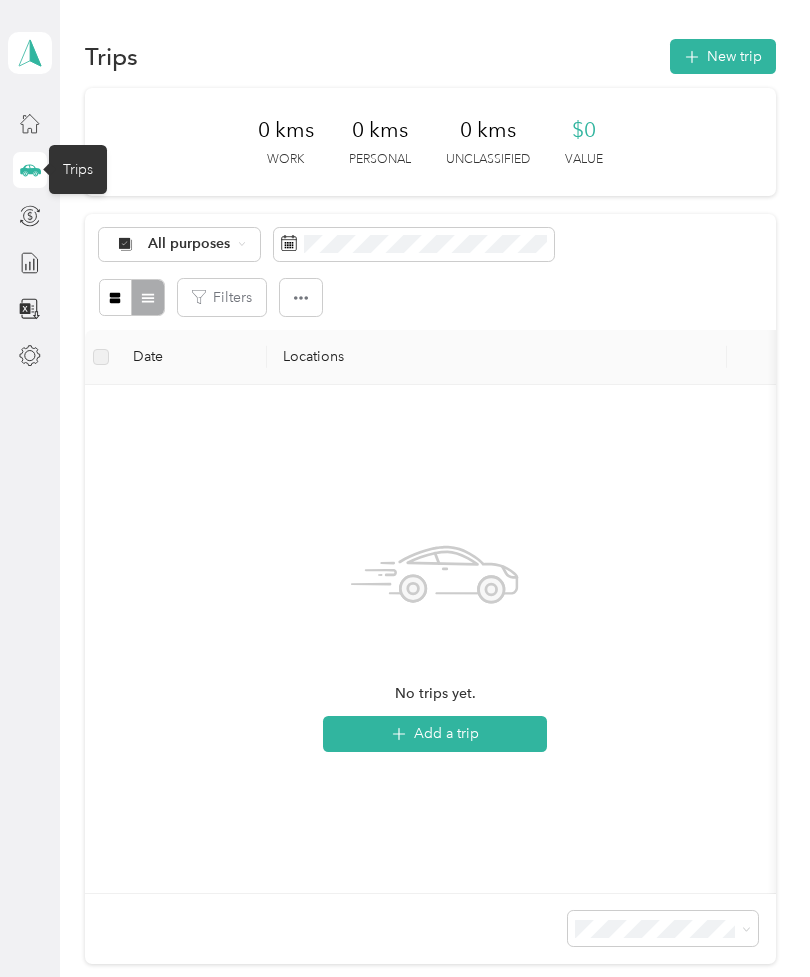 click at bounding box center (30, 53) 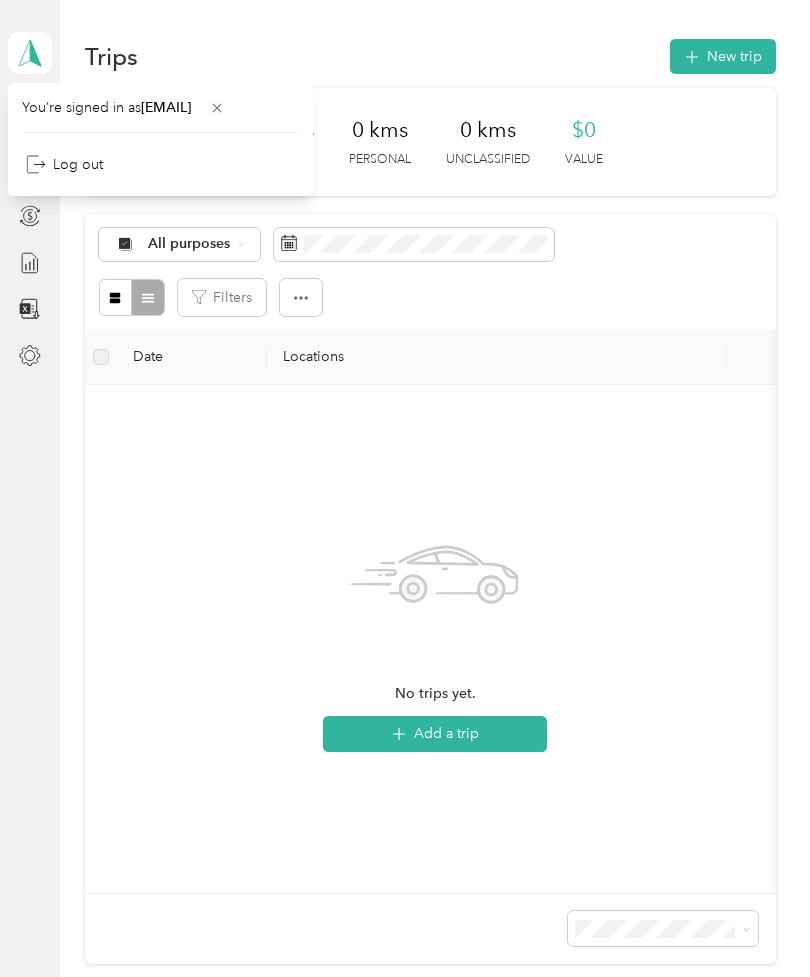 click on "samuel.nadeau@labatt.com Personal dashboard" at bounding box center (30, 53) 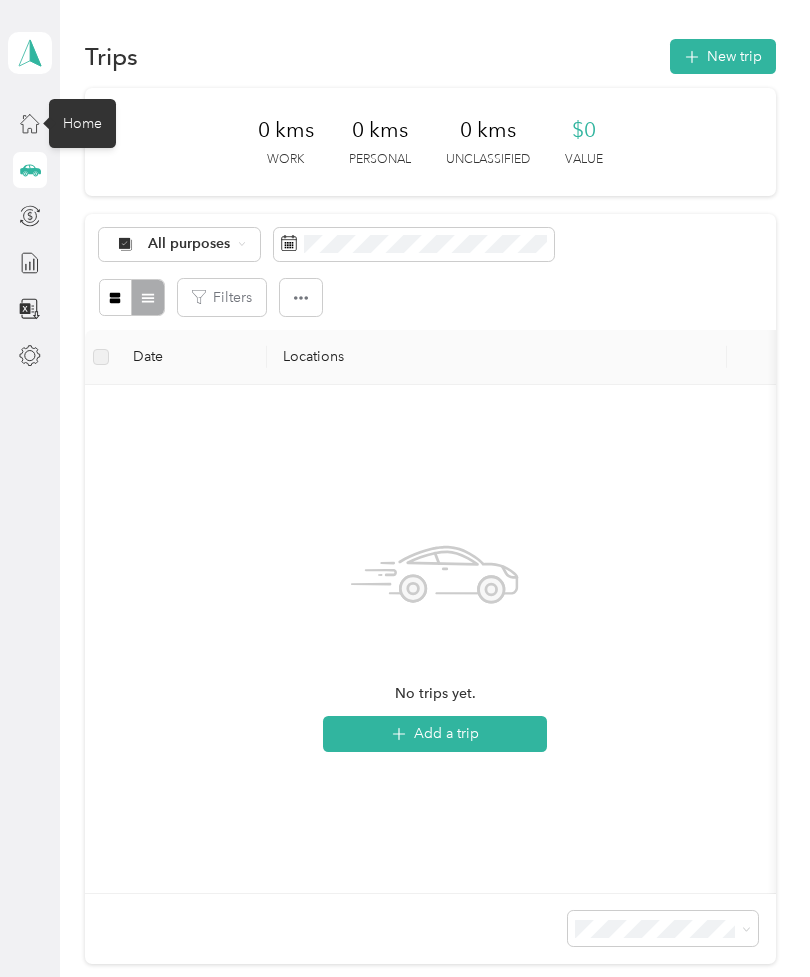 click 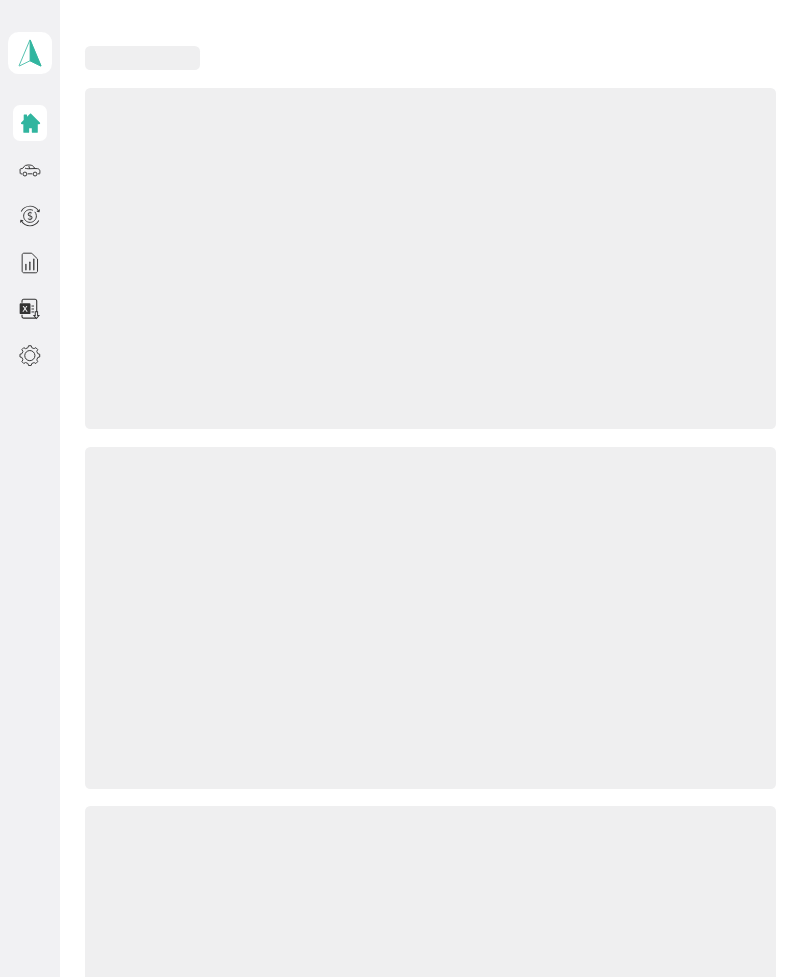 click 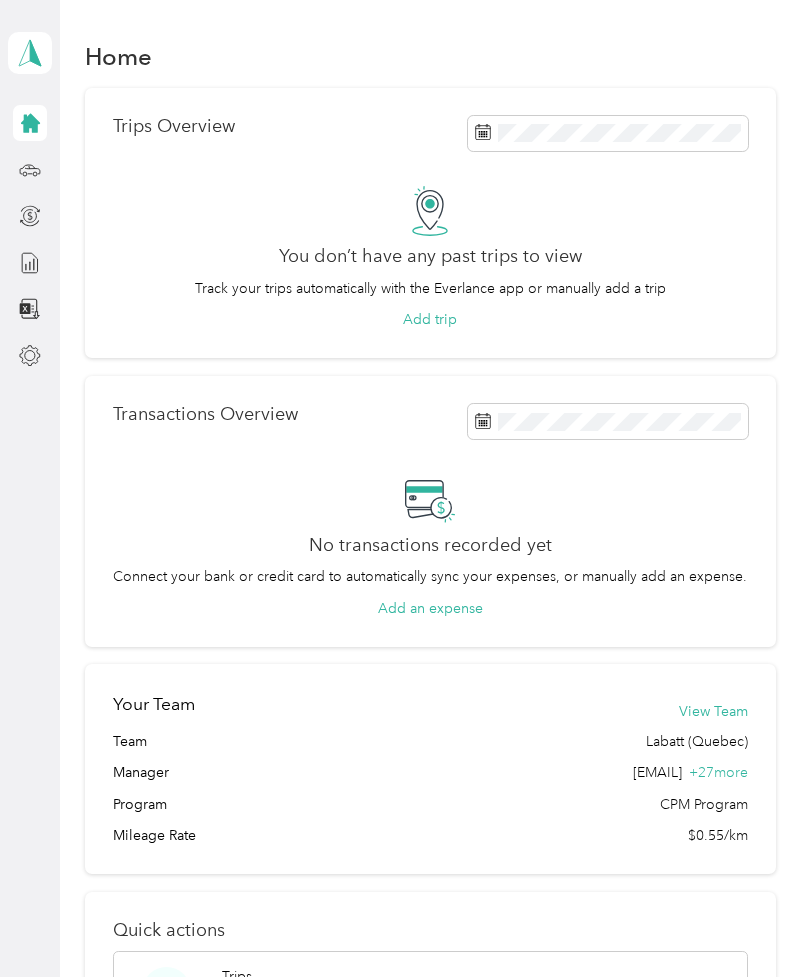 scroll, scrollTop: 0, scrollLeft: 0, axis: both 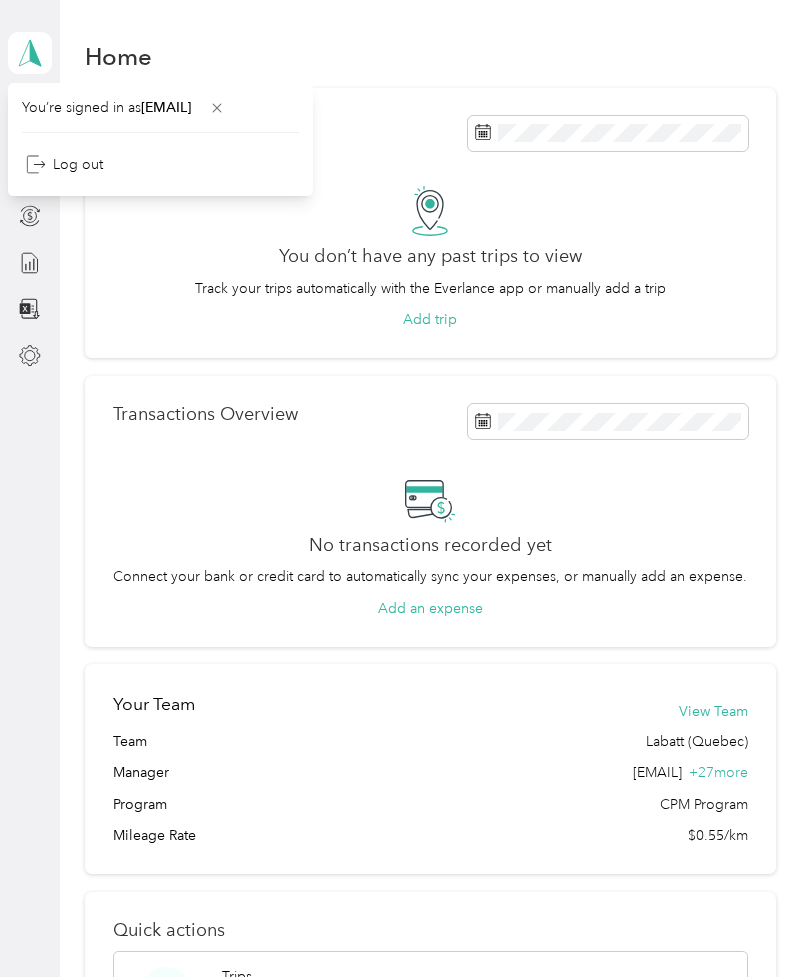 click 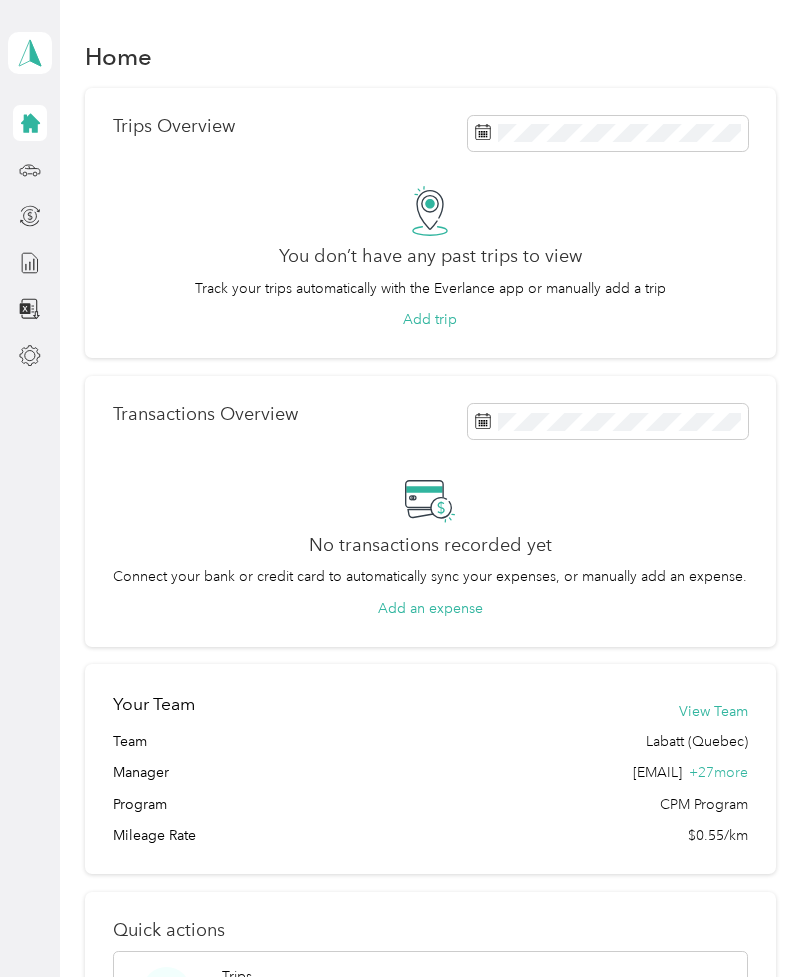 click at bounding box center [49, 216] 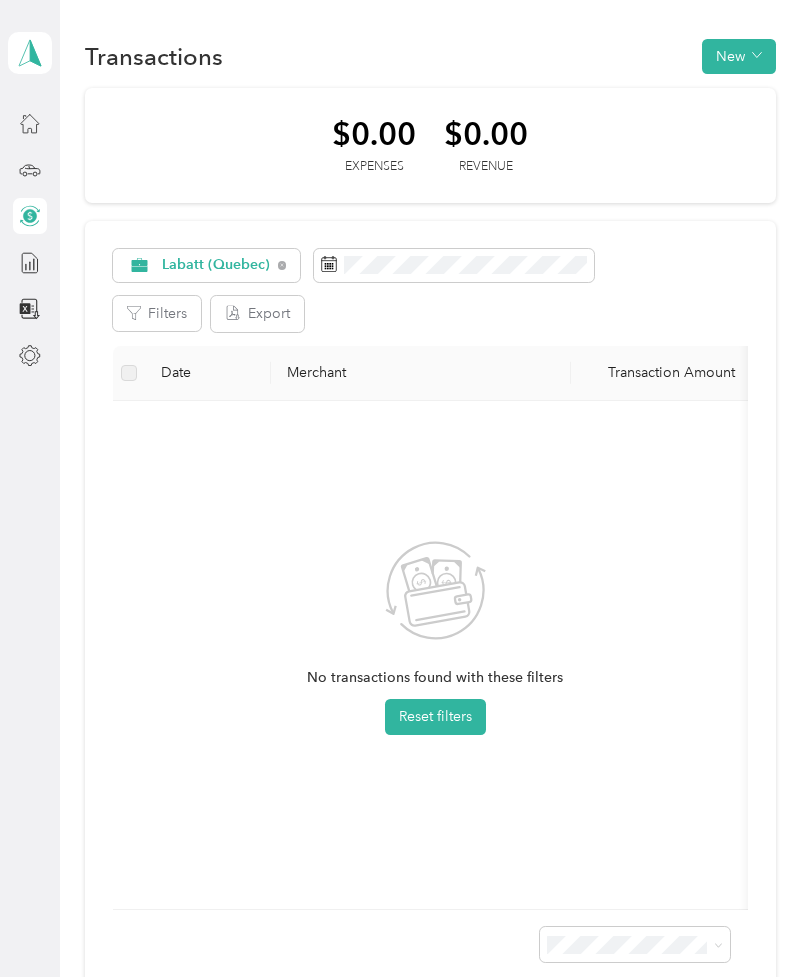 click at bounding box center (30, 263) 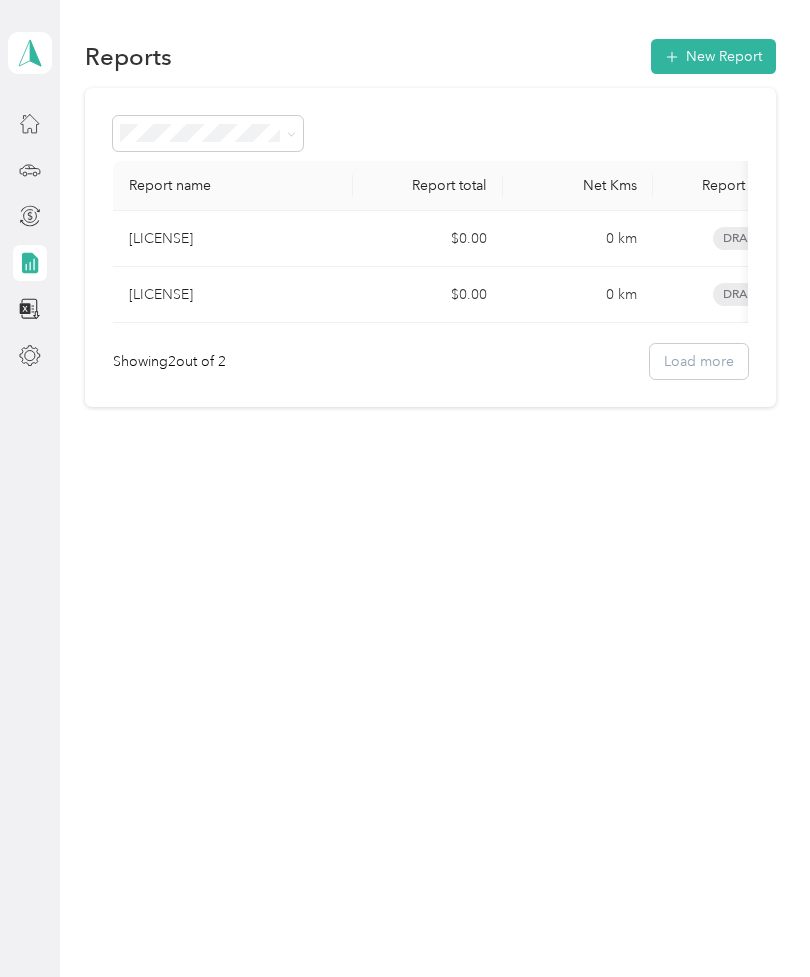 click on "samuel.nadeau@labatt.com Personal dashboard" at bounding box center [30, 488] 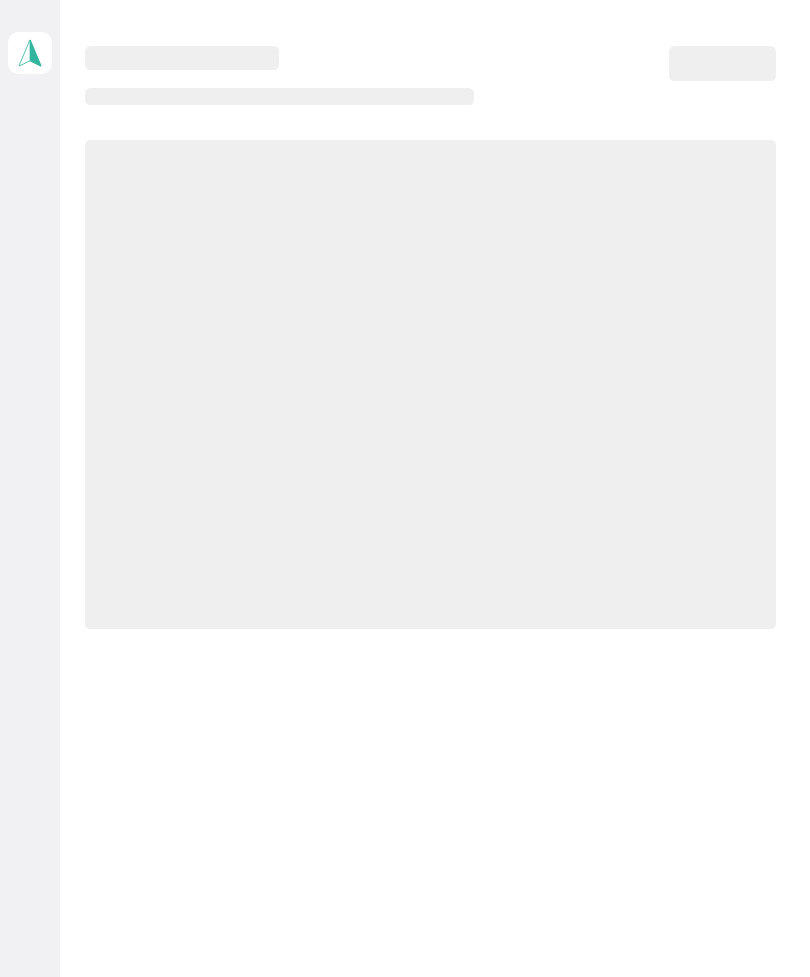scroll, scrollTop: 0, scrollLeft: 0, axis: both 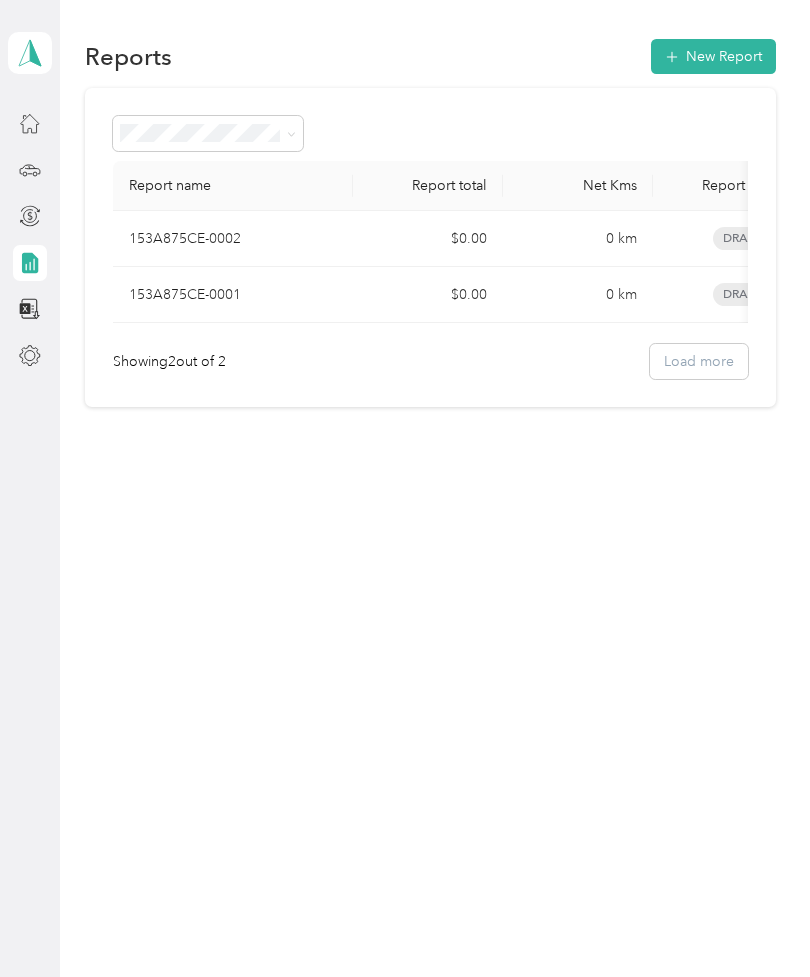 click on "[USERNAME]@[DOMAIN] Personal dashboard" at bounding box center (30, 488) 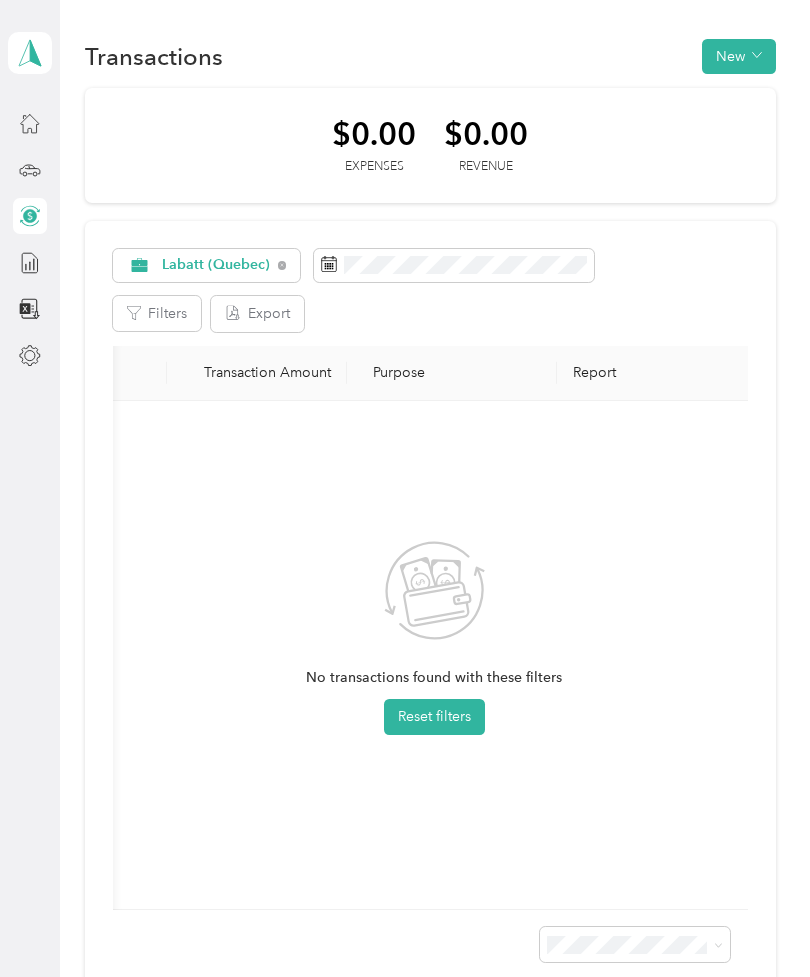 scroll, scrollTop: 0, scrollLeft: 403, axis: horizontal 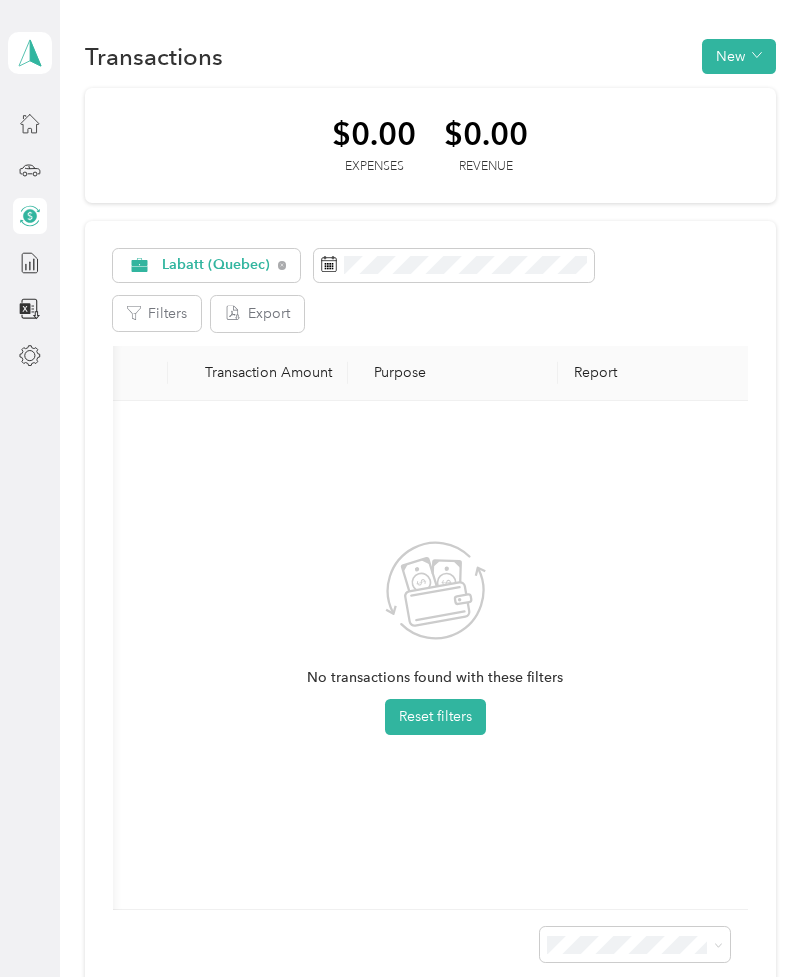 click on "Reset filters" at bounding box center [435, 717] 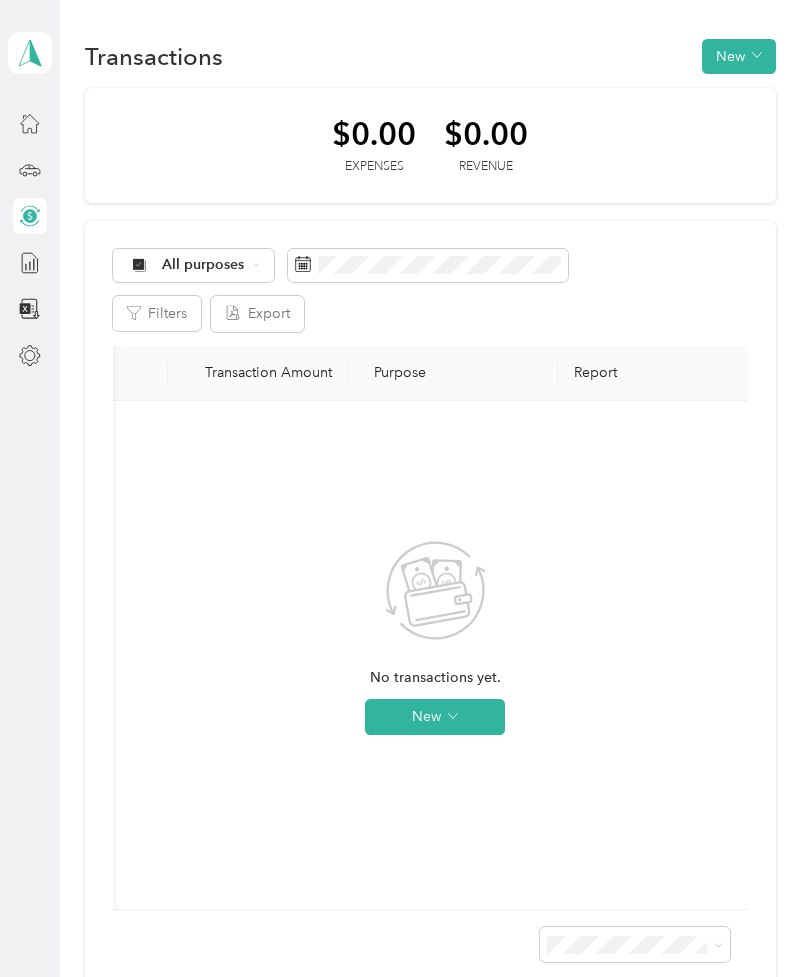 click on "New" at bounding box center (435, 717) 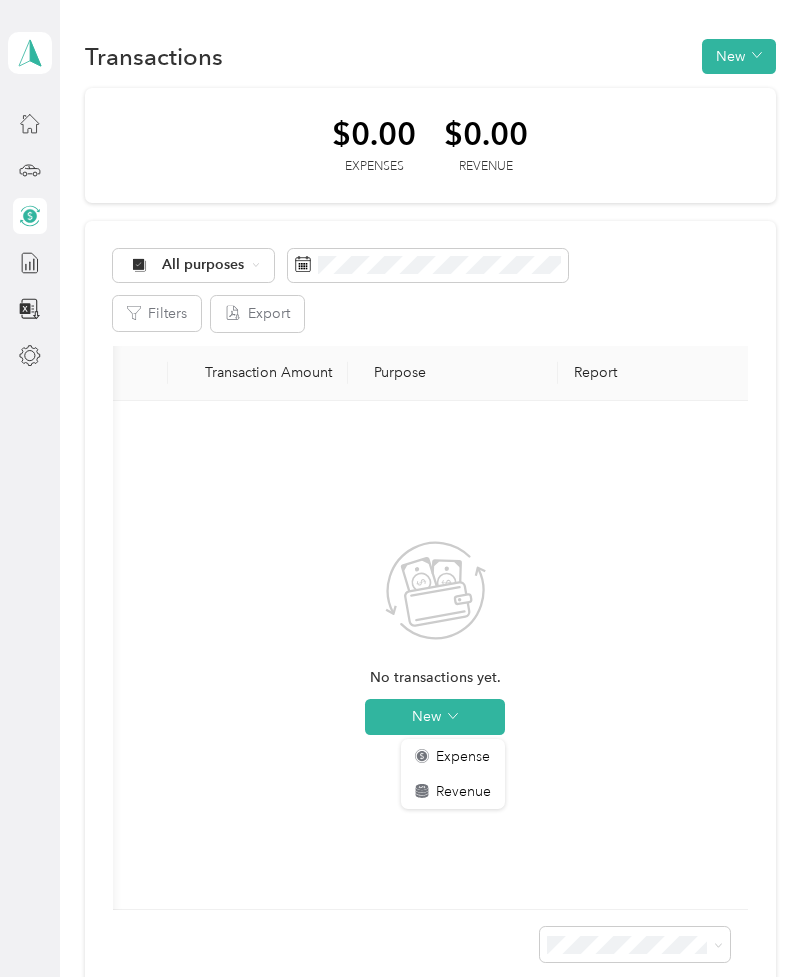 click on "No transactions yet. New" at bounding box center (435, 655) 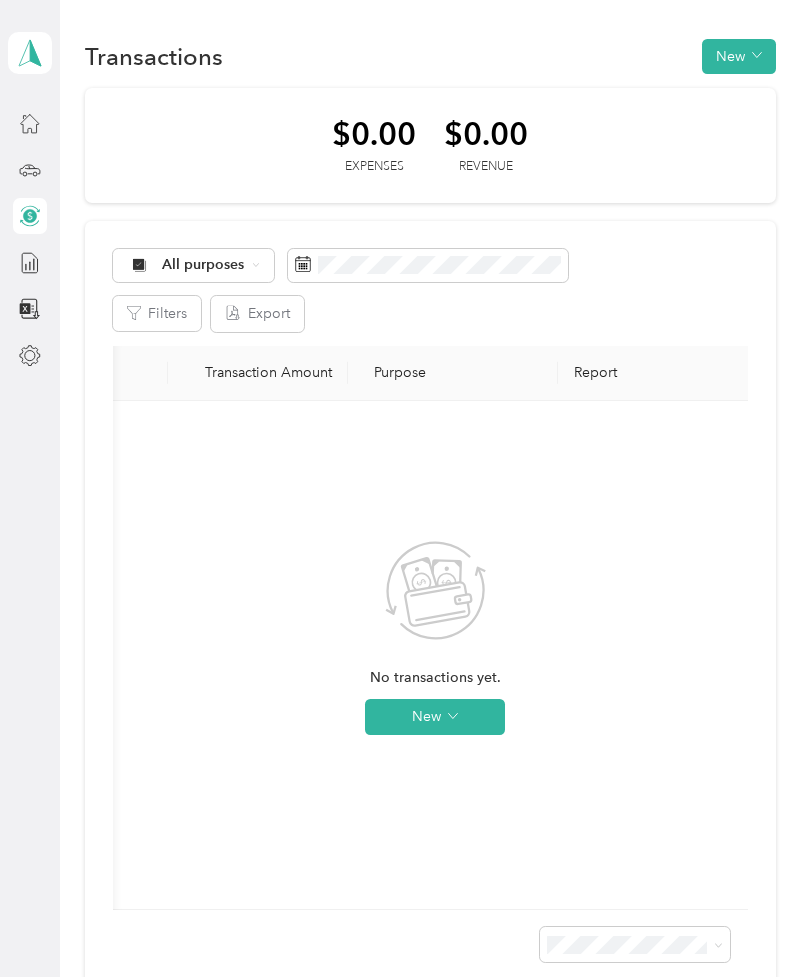 click at bounding box center (30, 170) 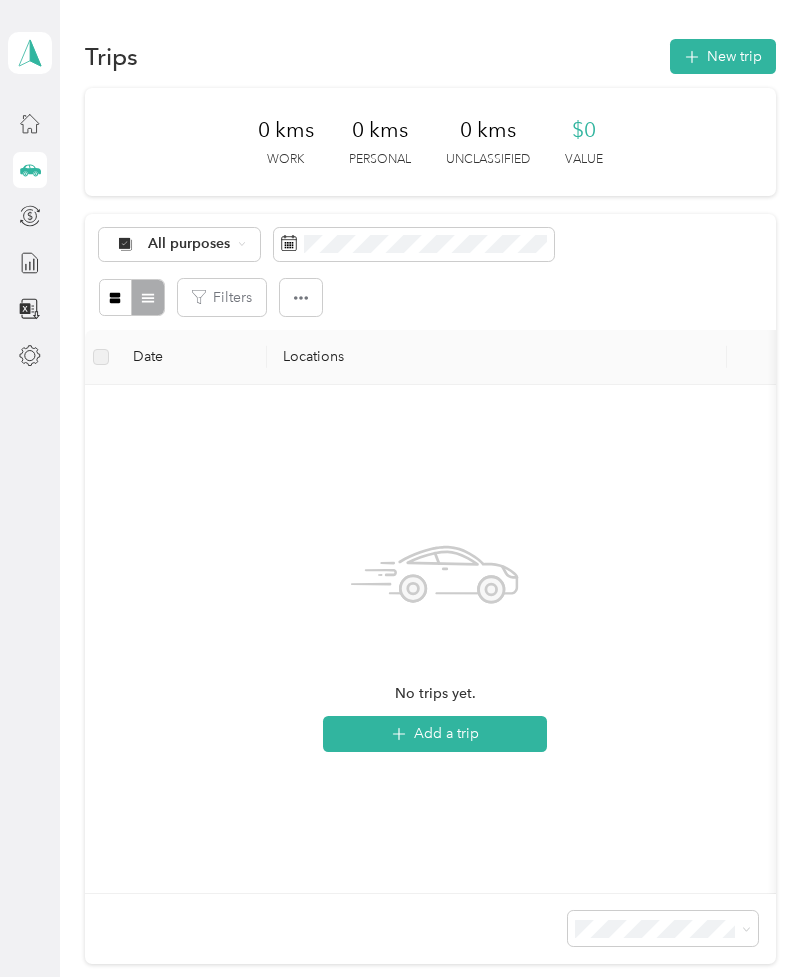 click on "No trips yet." at bounding box center [435, 694] 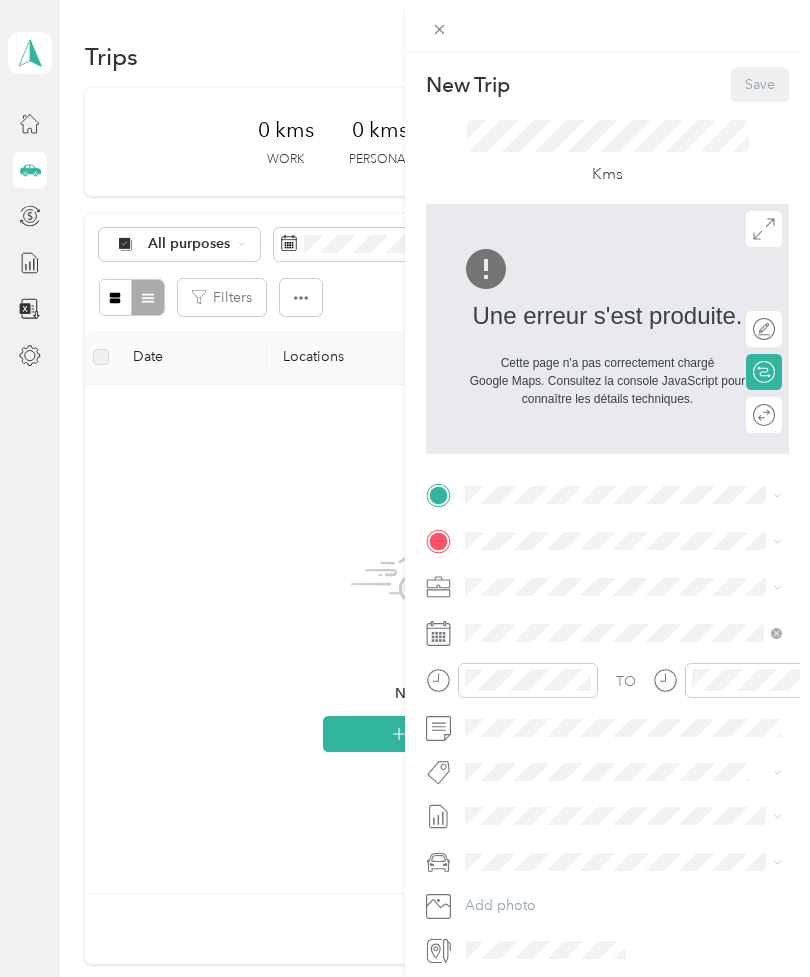 click on "New Trip Save This trip cannot be edited because it is either under review, approved, or paid. Contact your Team Manager to edit it. Kms Une erreur s'est produite. Cette page n'a pas correctement chargé Google Maps. Consultez la console JavaScript pour connaître les détails techniques. Edit route Calculate route Round trip TO Add photo" at bounding box center [405, 488] 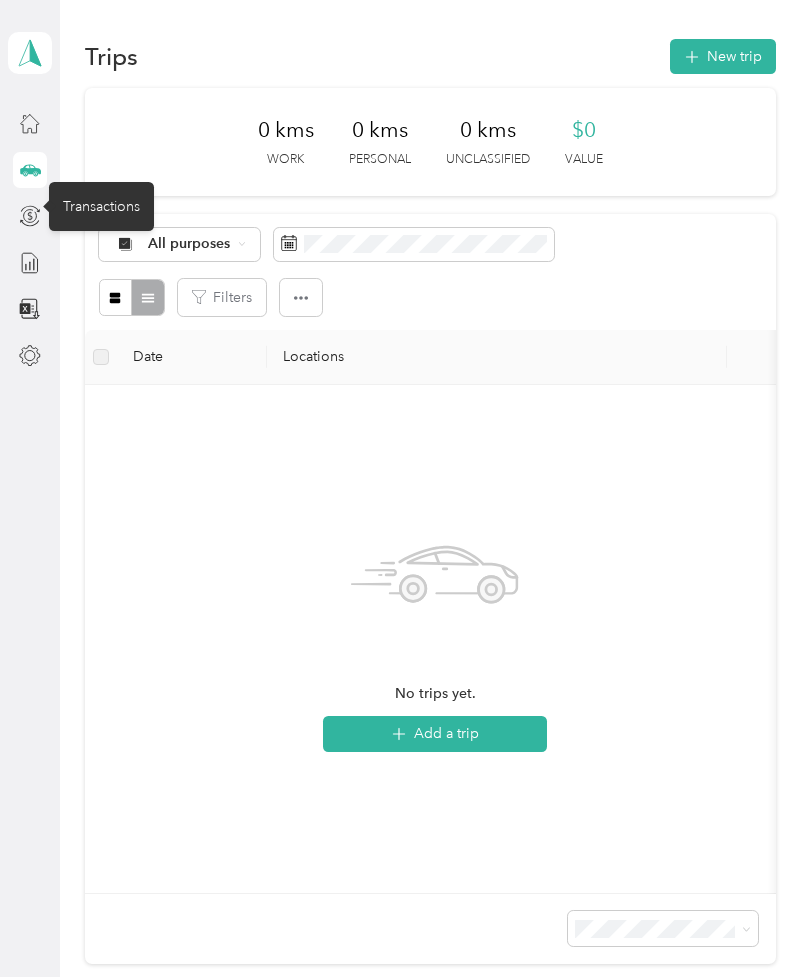 click 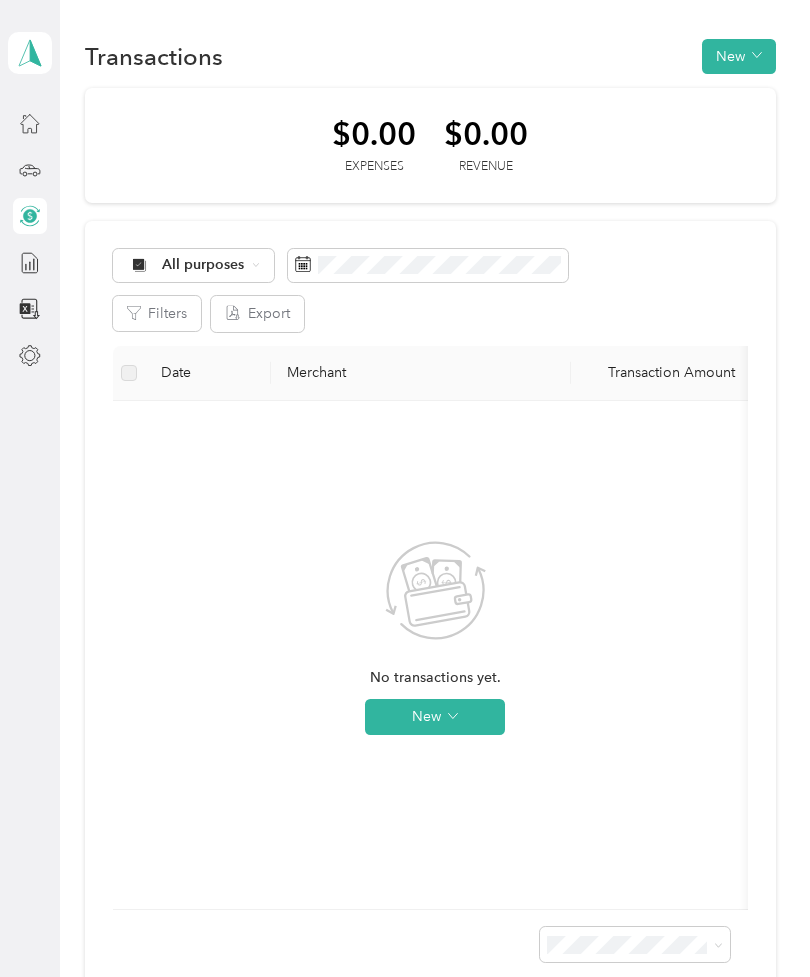 click on "samuel.nadeau@example.com Personal dashboard" at bounding box center (30, 488) 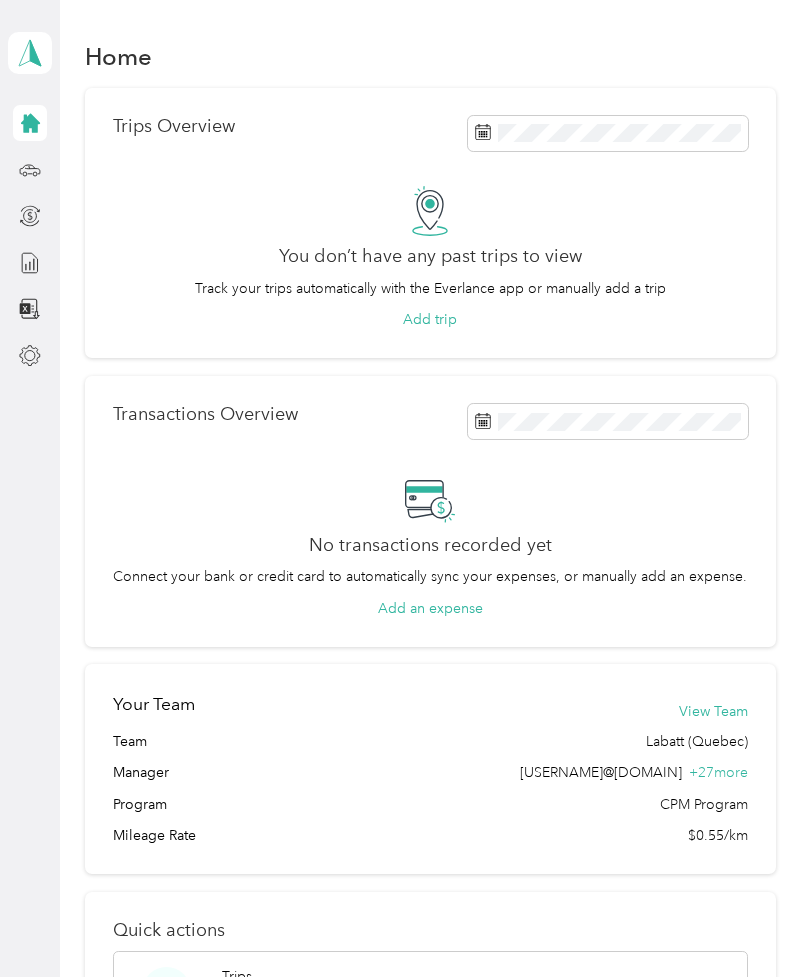 click at bounding box center (30, 170) 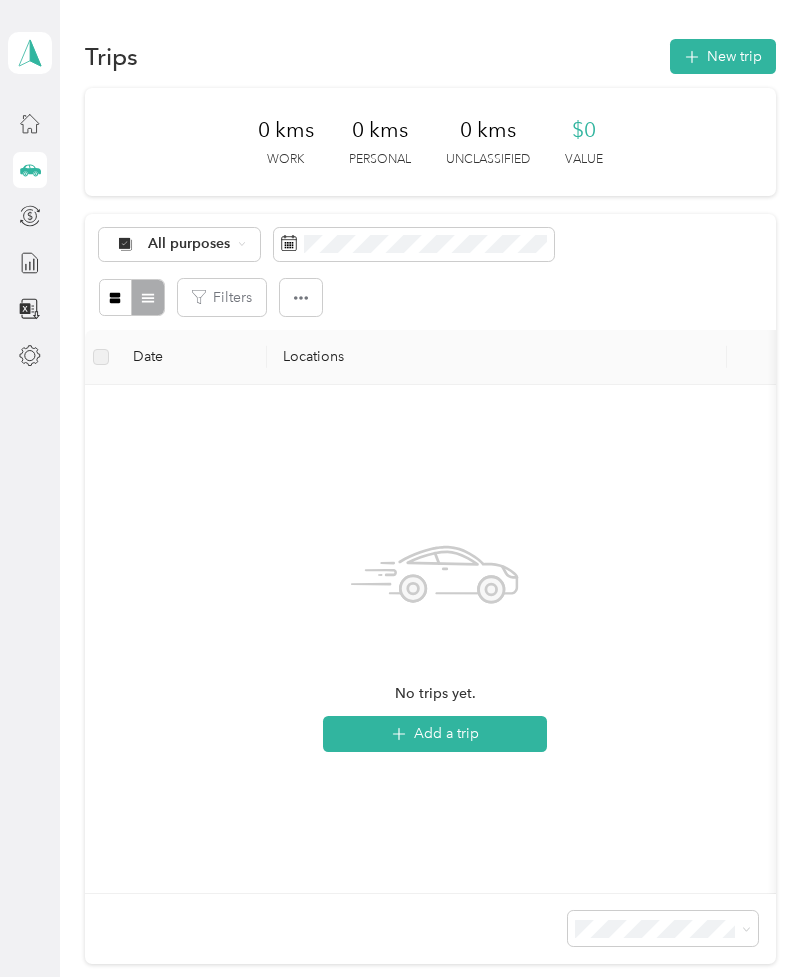 click at bounding box center (30, 216) 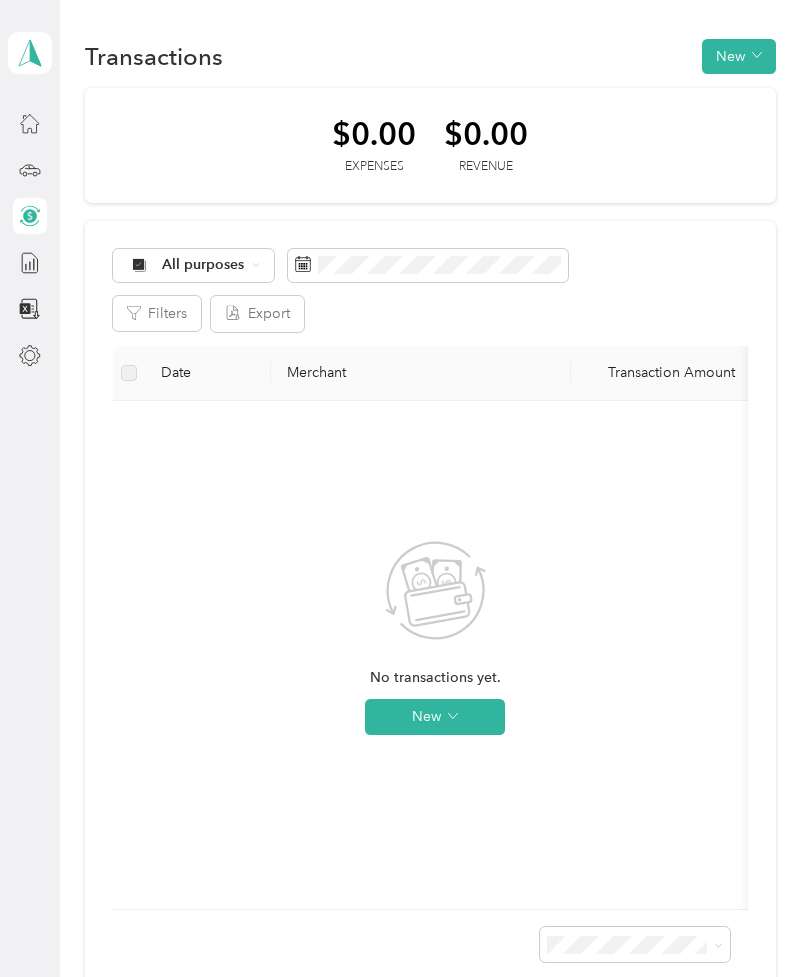 click 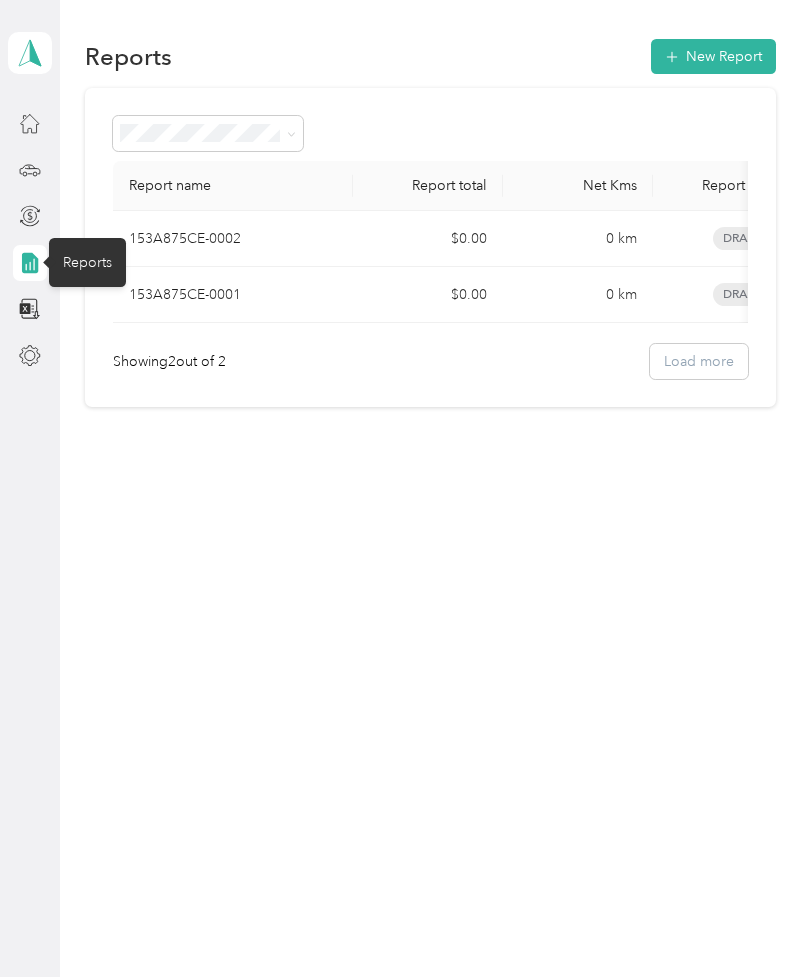 click on "Showing  2  out of   2 Load more" at bounding box center (430, 361) 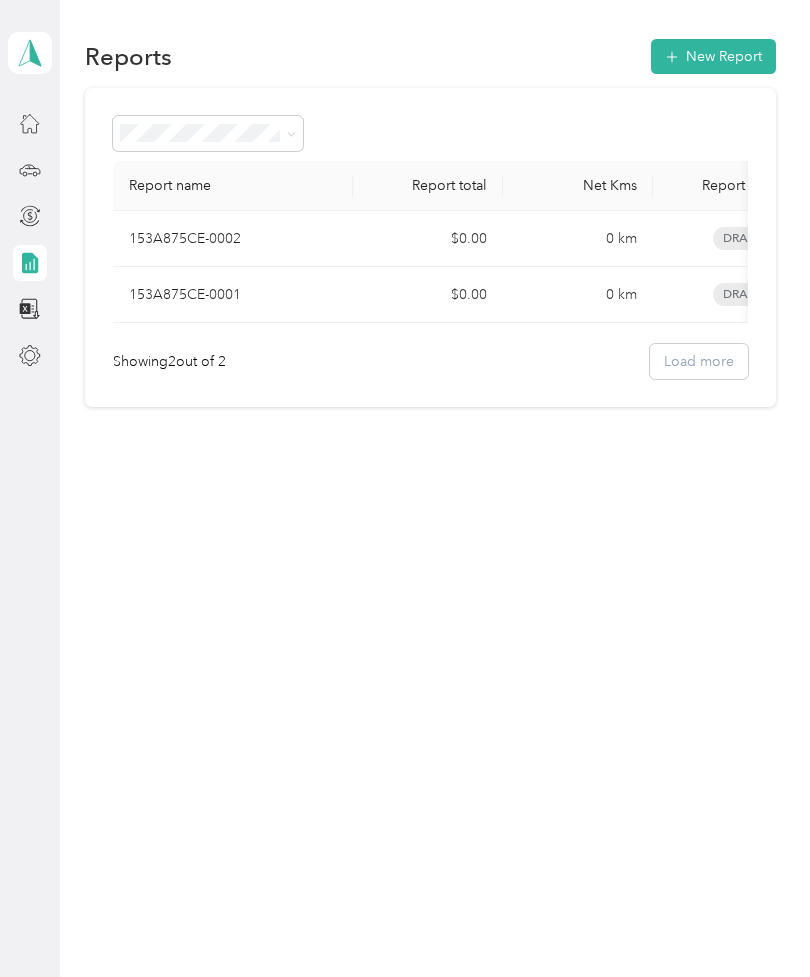 click on "Showing  2  out of   2 Load more" at bounding box center [430, 361] 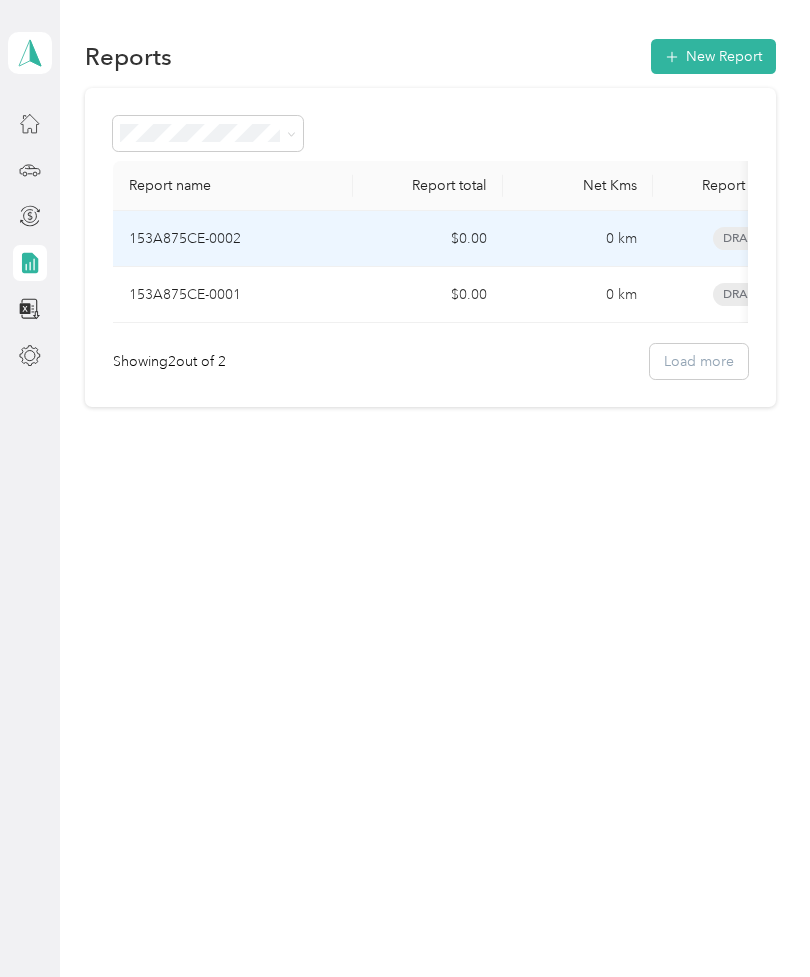 click on "0 km" at bounding box center [578, 239] 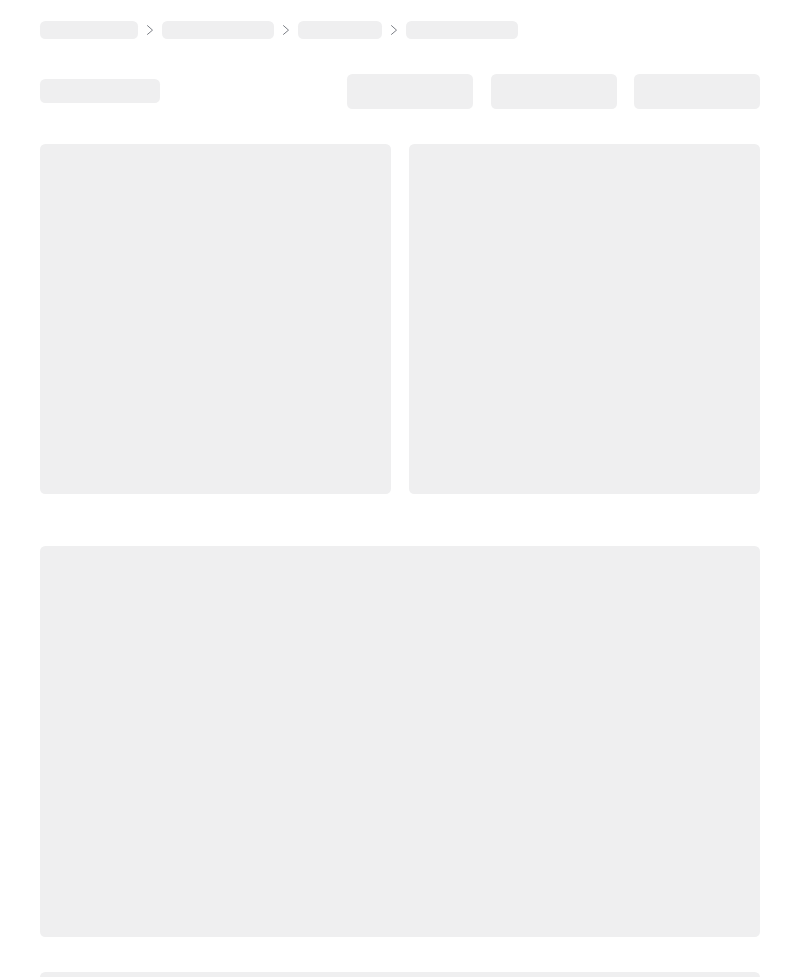 click at bounding box center (584, 319) 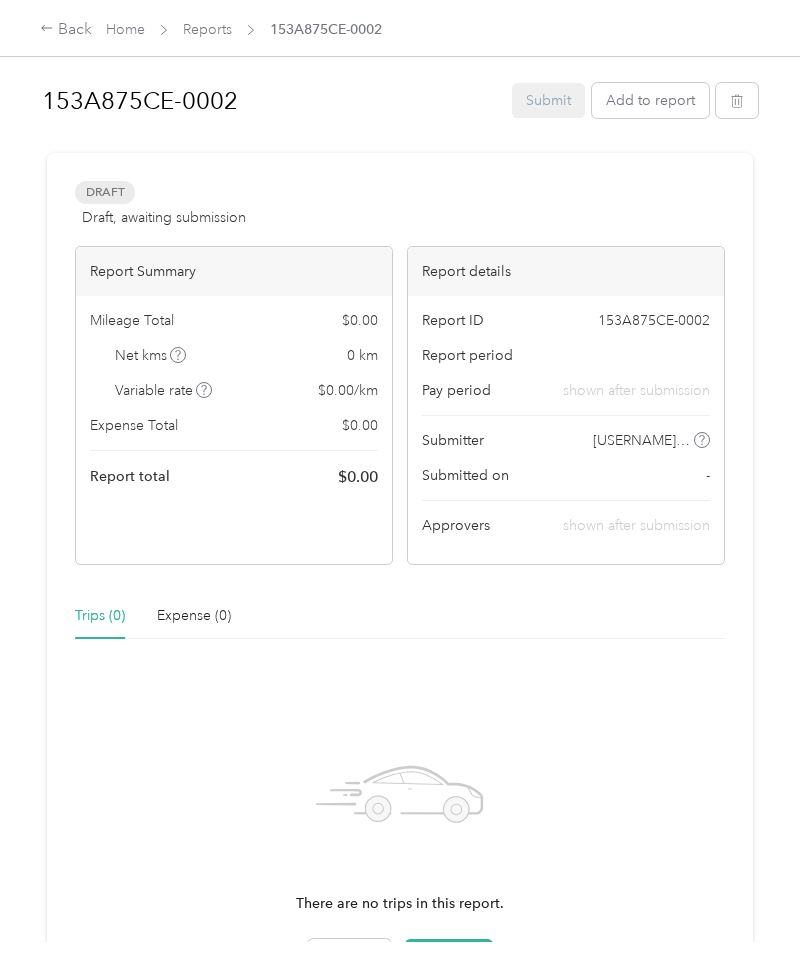click on "shown after submission" at bounding box center [636, 390] 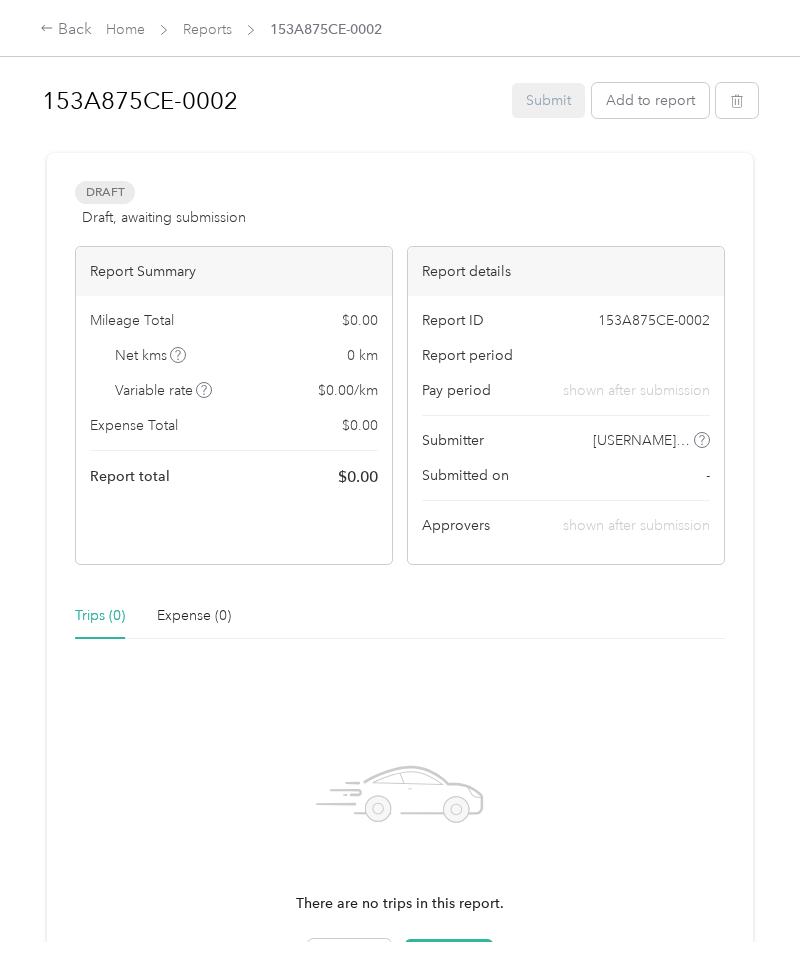 click on "Pay period shown after submission" at bounding box center (566, 390) 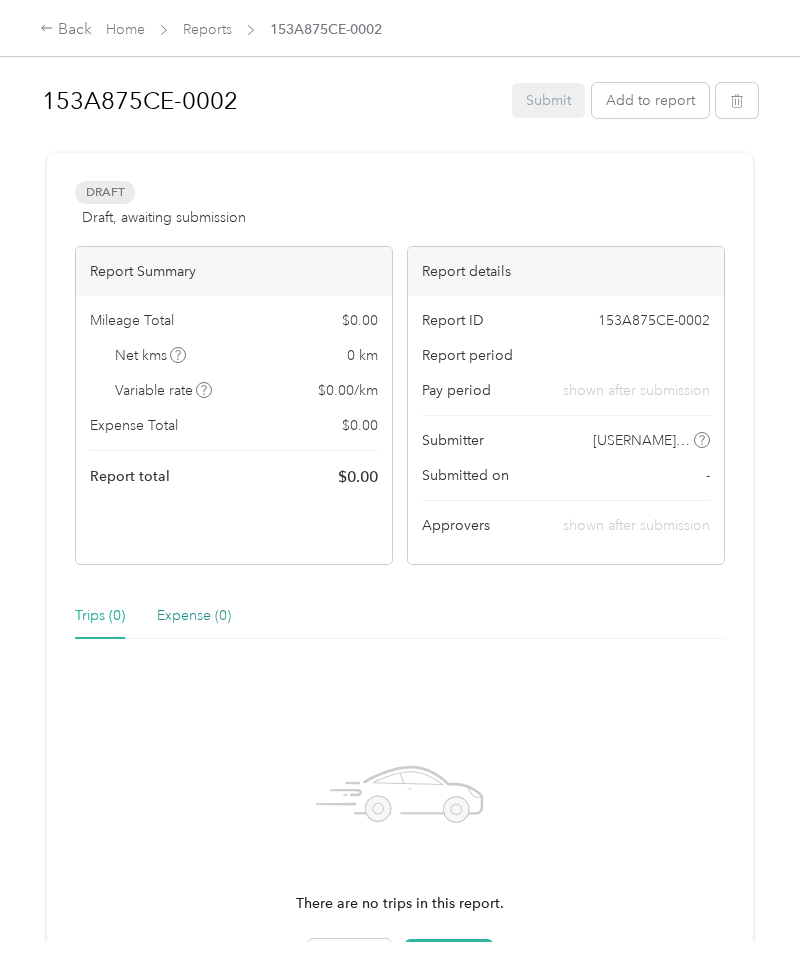 click on "Expense (0)" at bounding box center (194, 616) 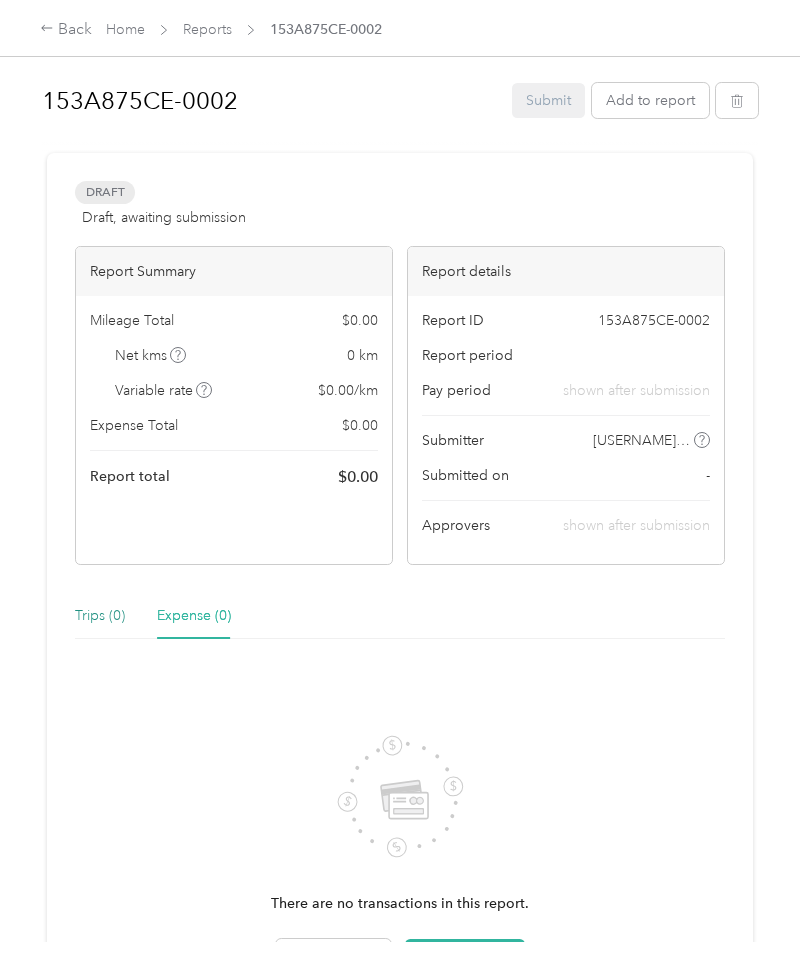 click on "Trips (0)" at bounding box center (100, 616) 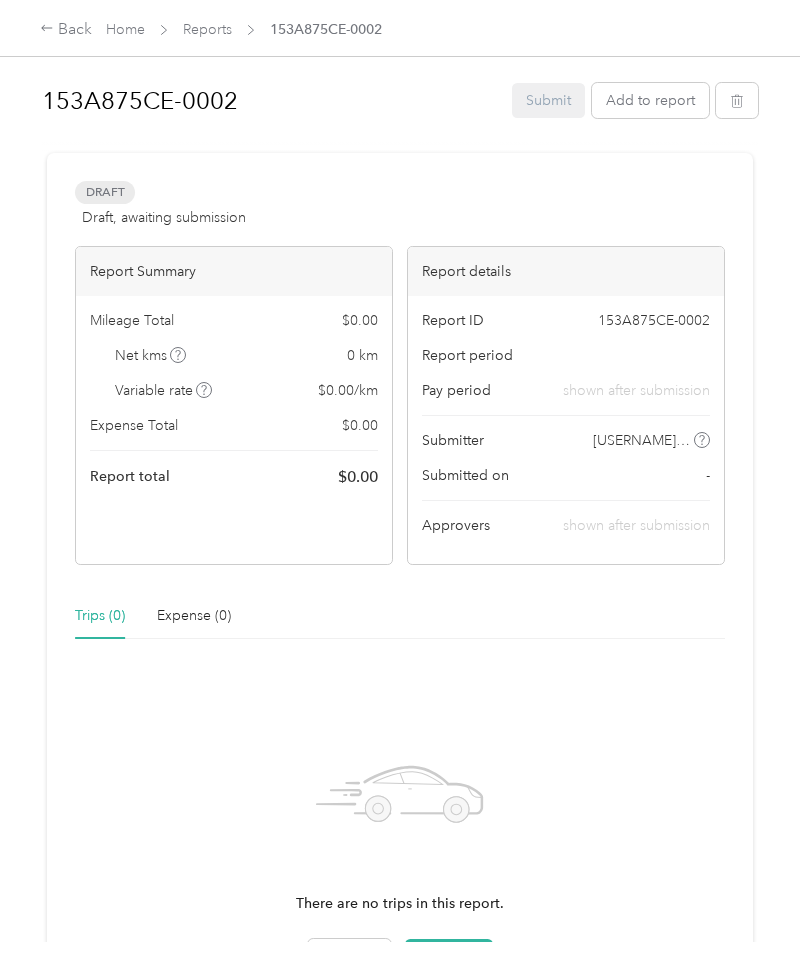 click on "Net kms" at bounding box center [151, 355] 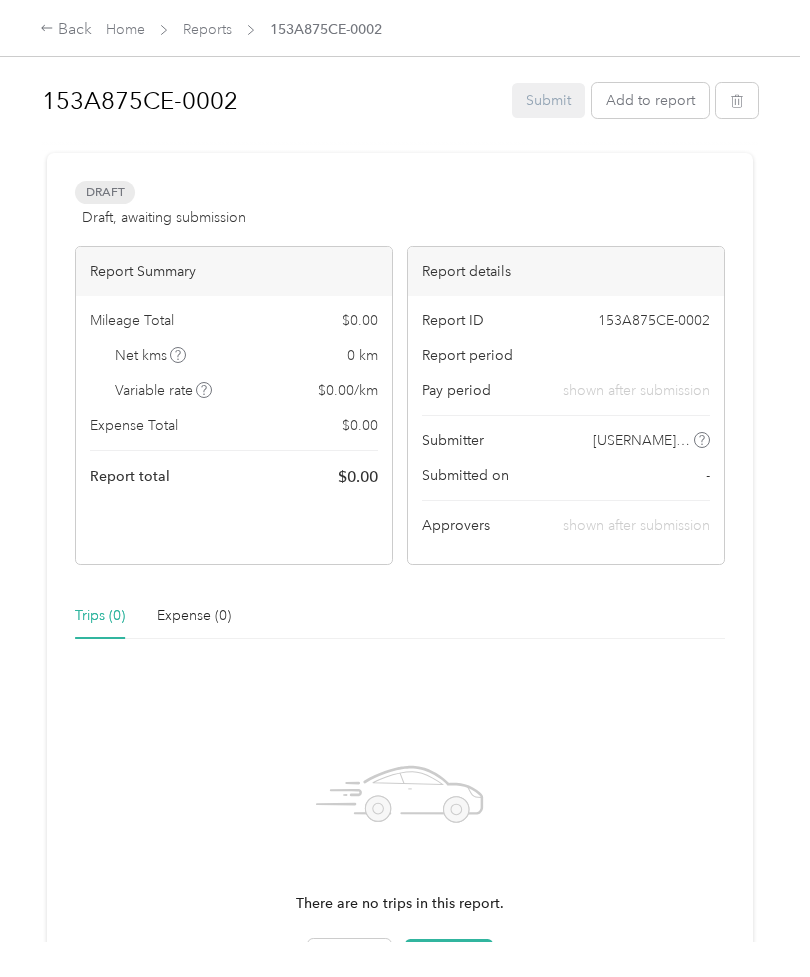 click on "Reports" at bounding box center [207, 29] 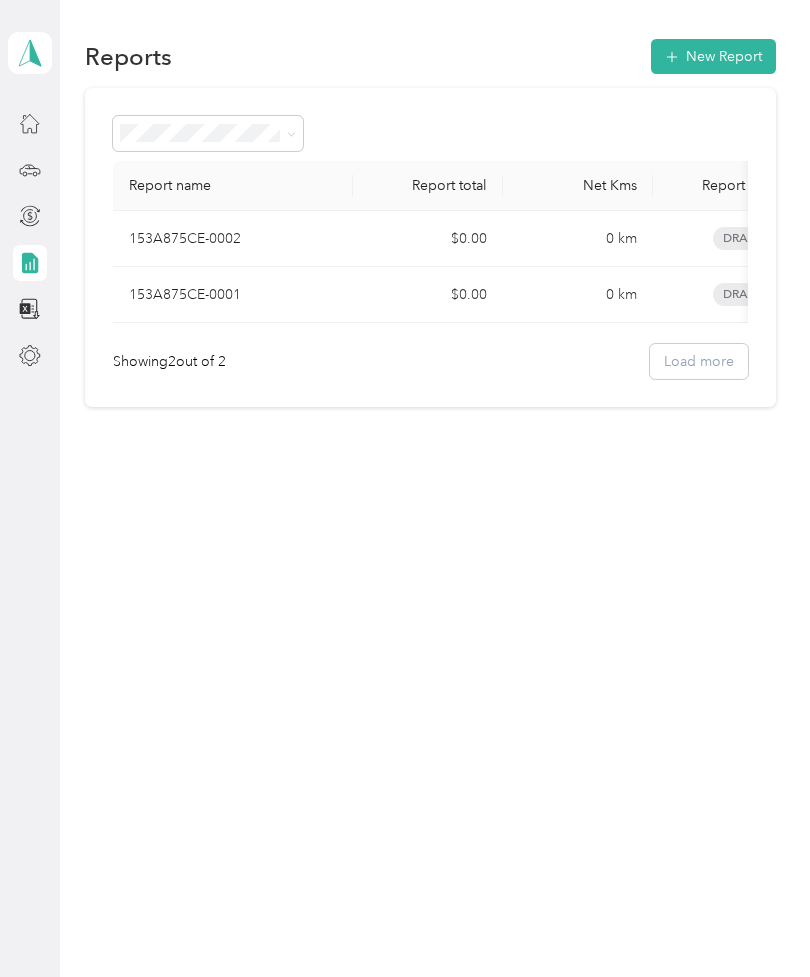 click at bounding box center (30, 309) 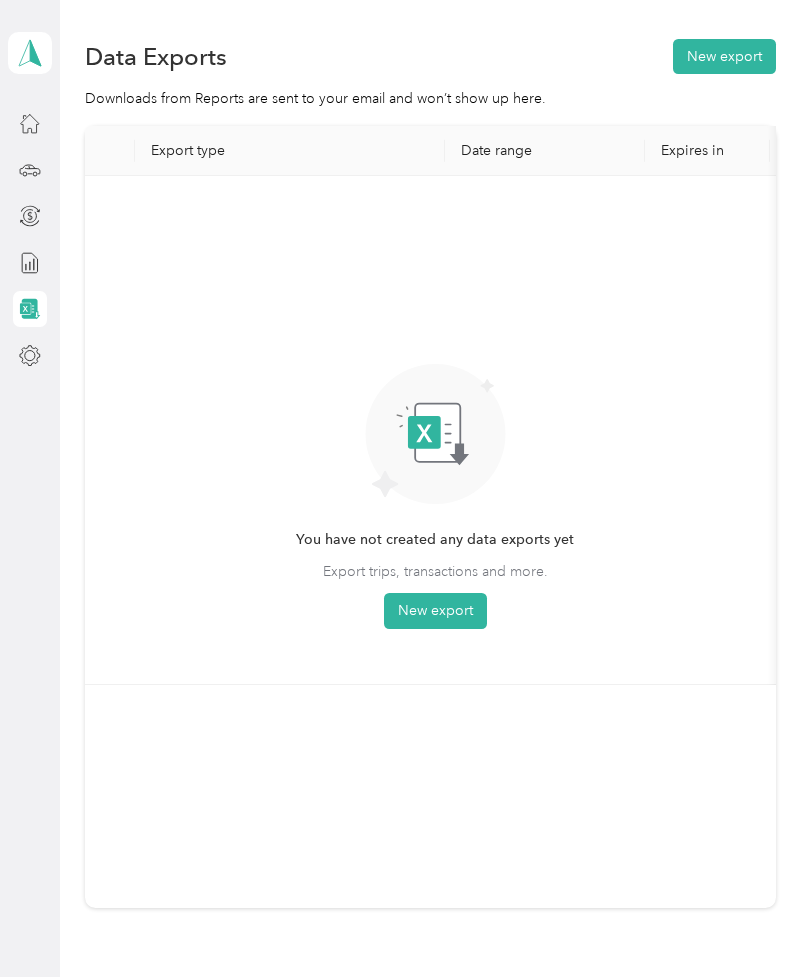 click at bounding box center (30, 356) 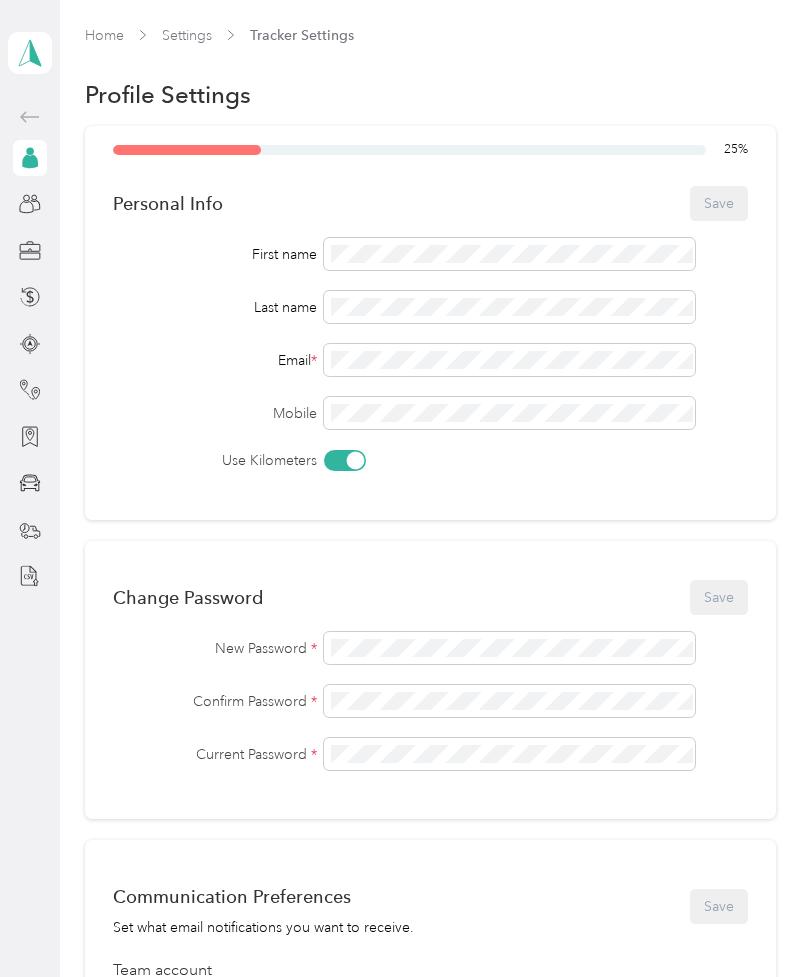 click 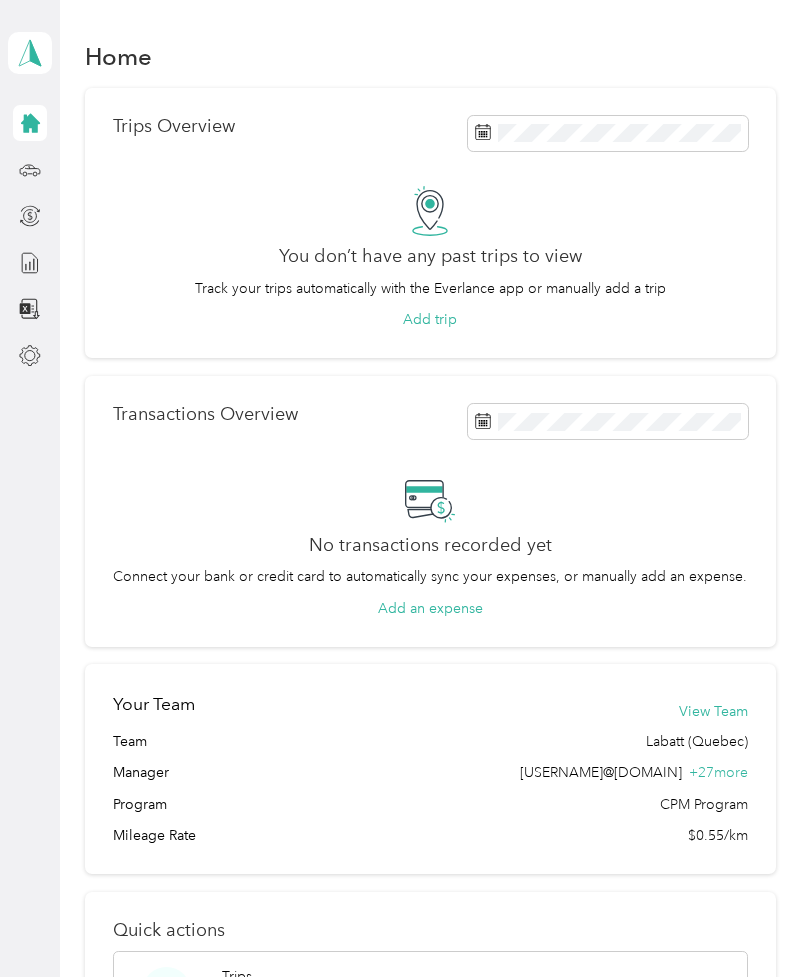 scroll, scrollTop: 0, scrollLeft: 0, axis: both 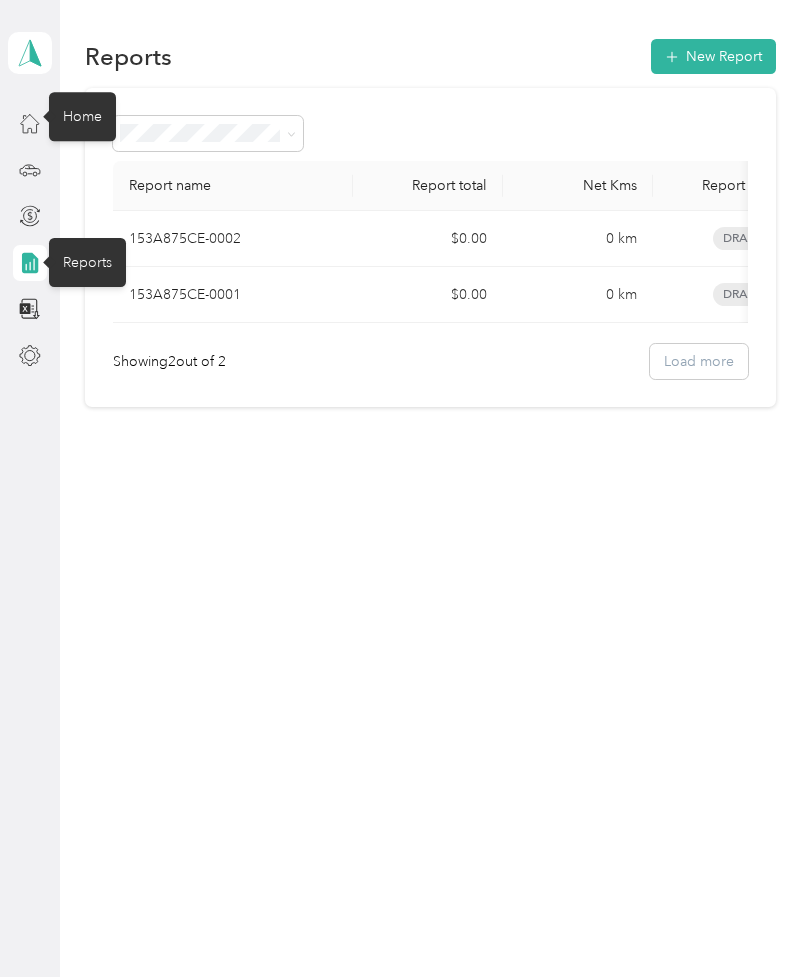 click 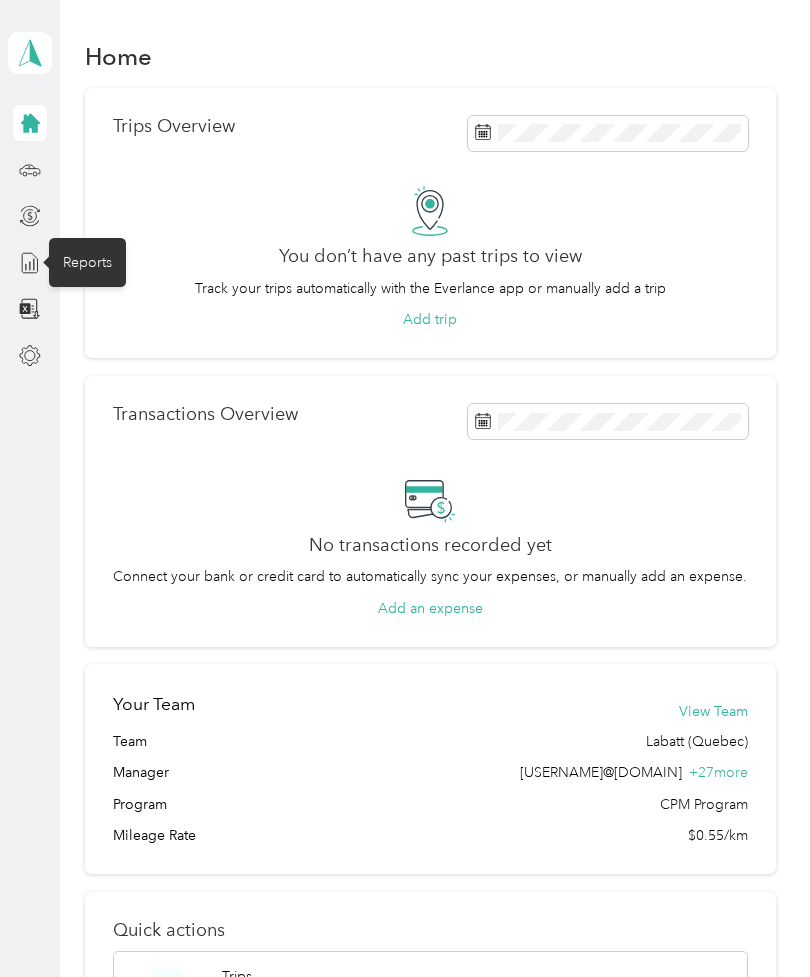 click on "Home" at bounding box center [82, 122] 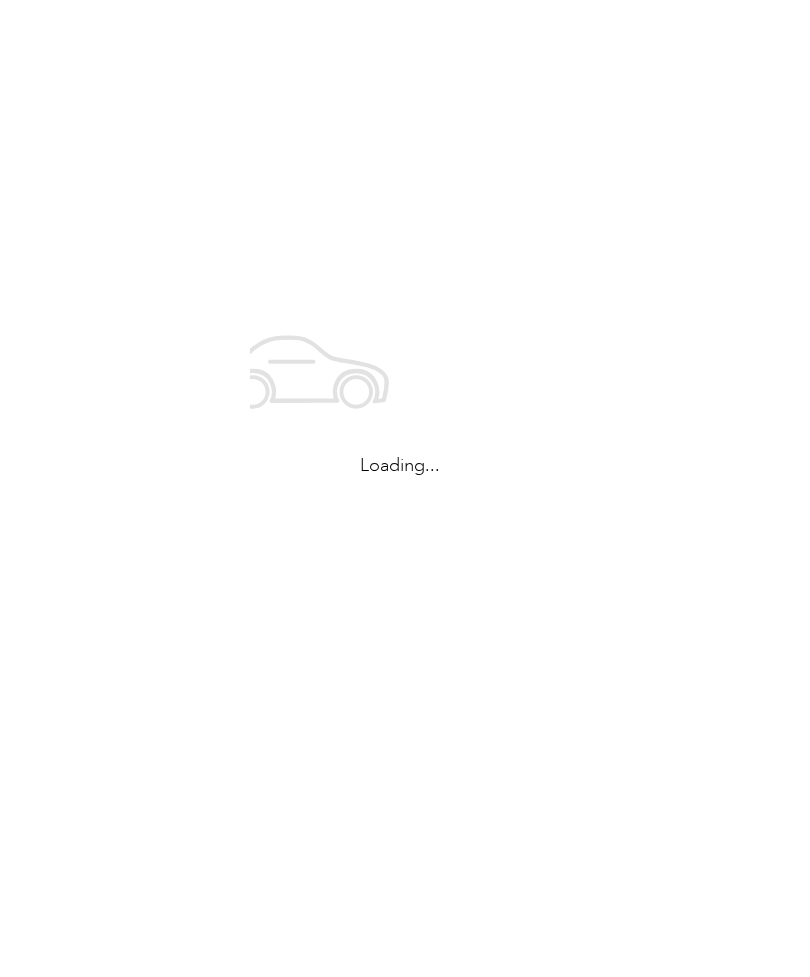scroll, scrollTop: 0, scrollLeft: 0, axis: both 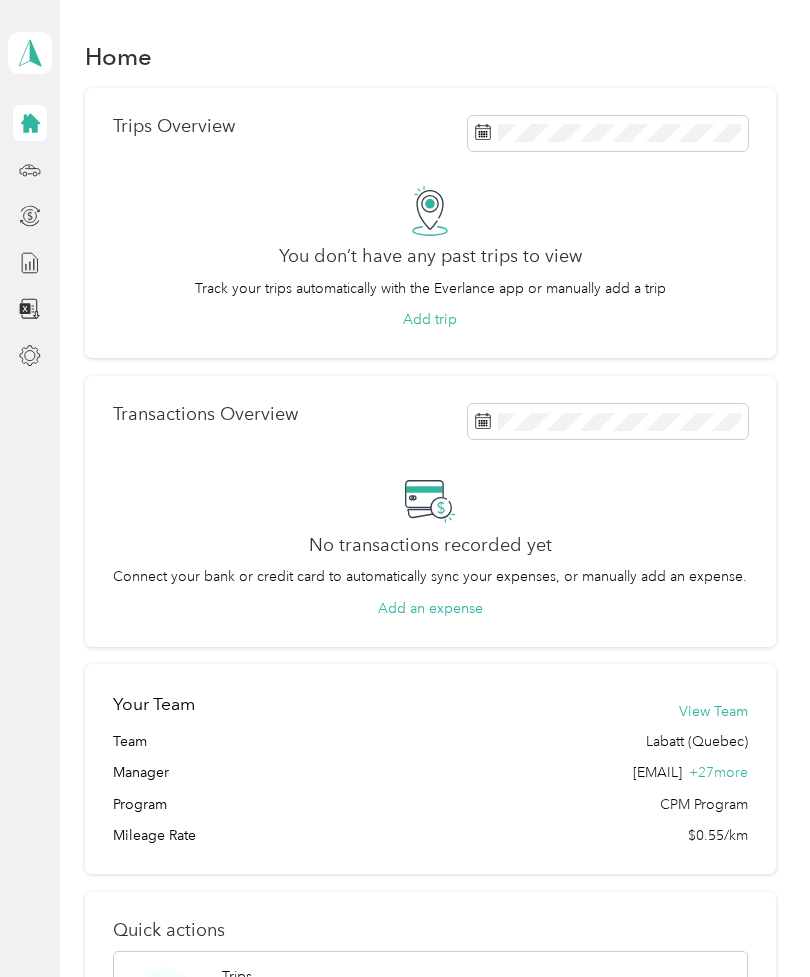 click at bounding box center (30, 170) 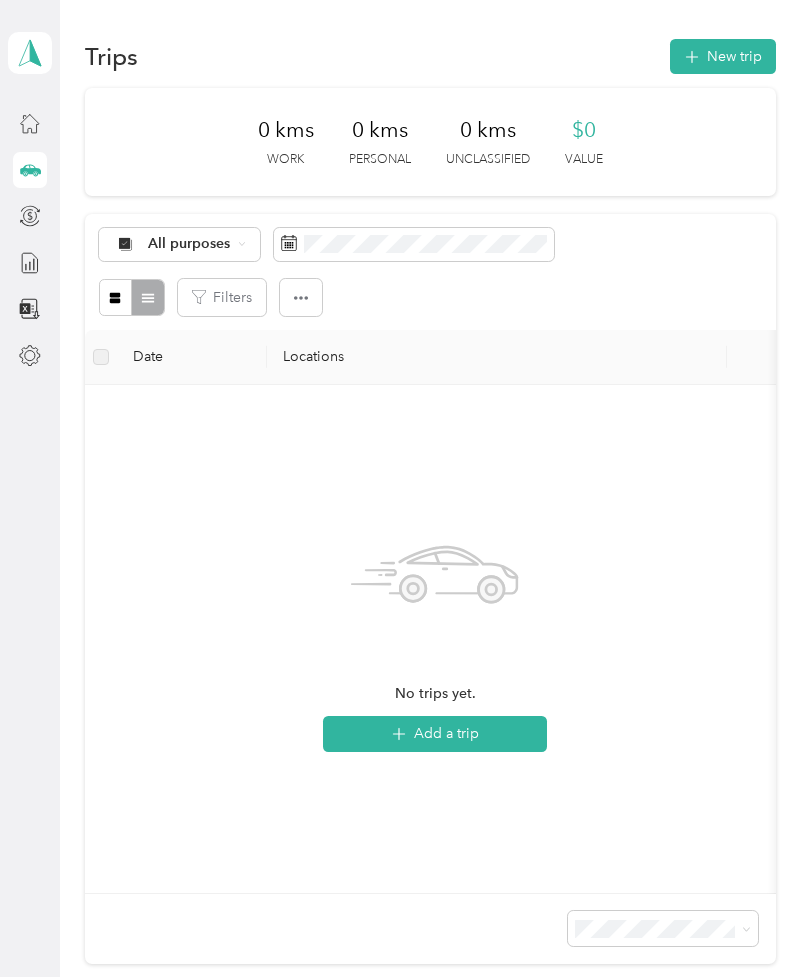 click at bounding box center [30, 263] 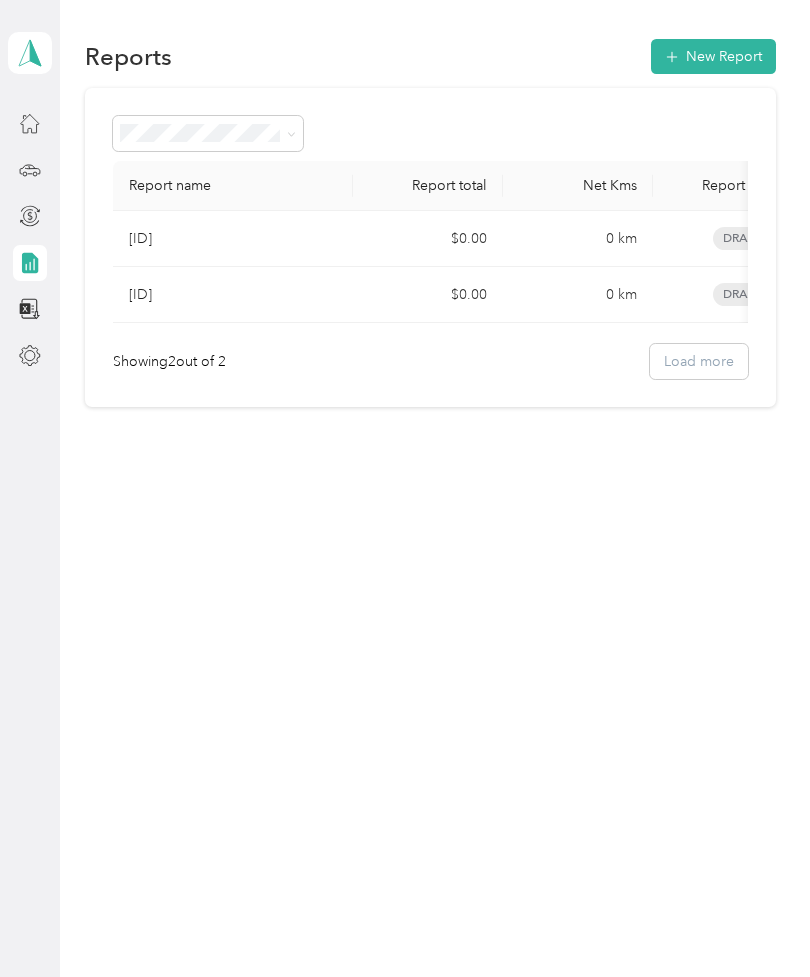 click at bounding box center (30, 263) 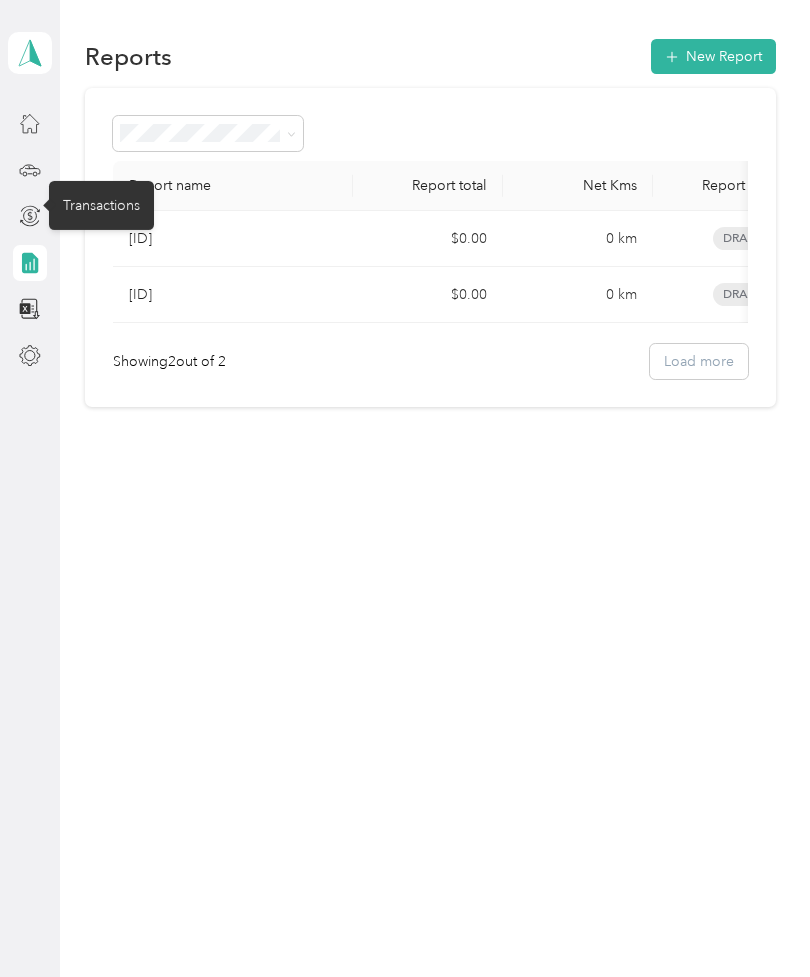 click on "samuel.nadeau@example.com Personal dashboard" at bounding box center [30, 187] 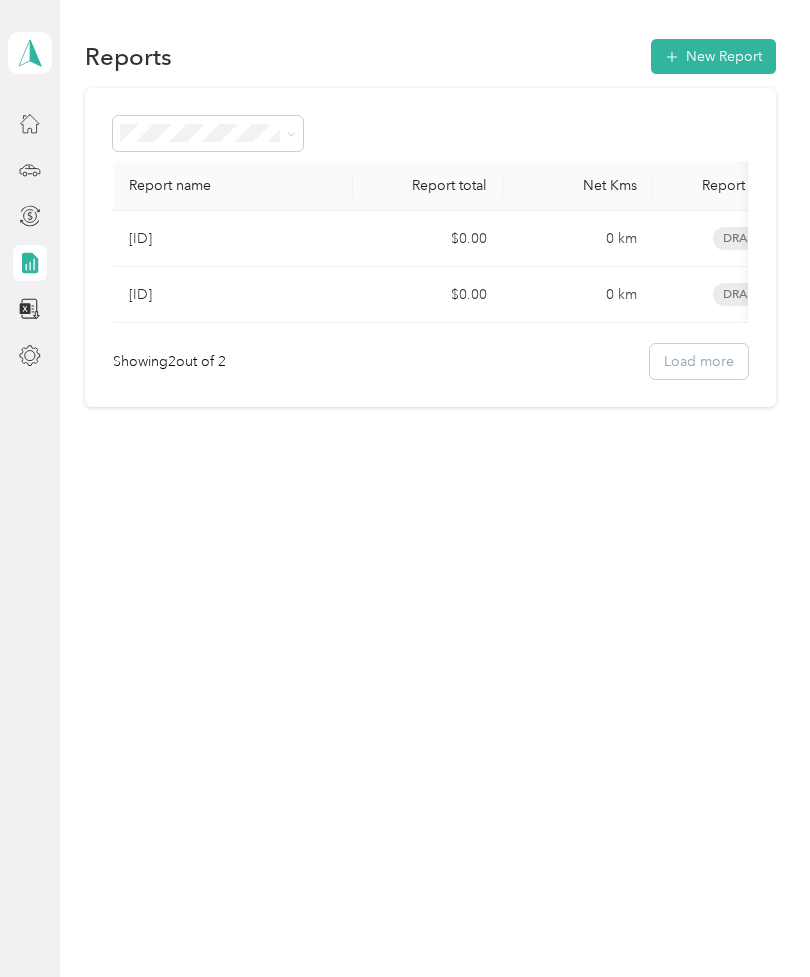 click at bounding box center [30, 216] 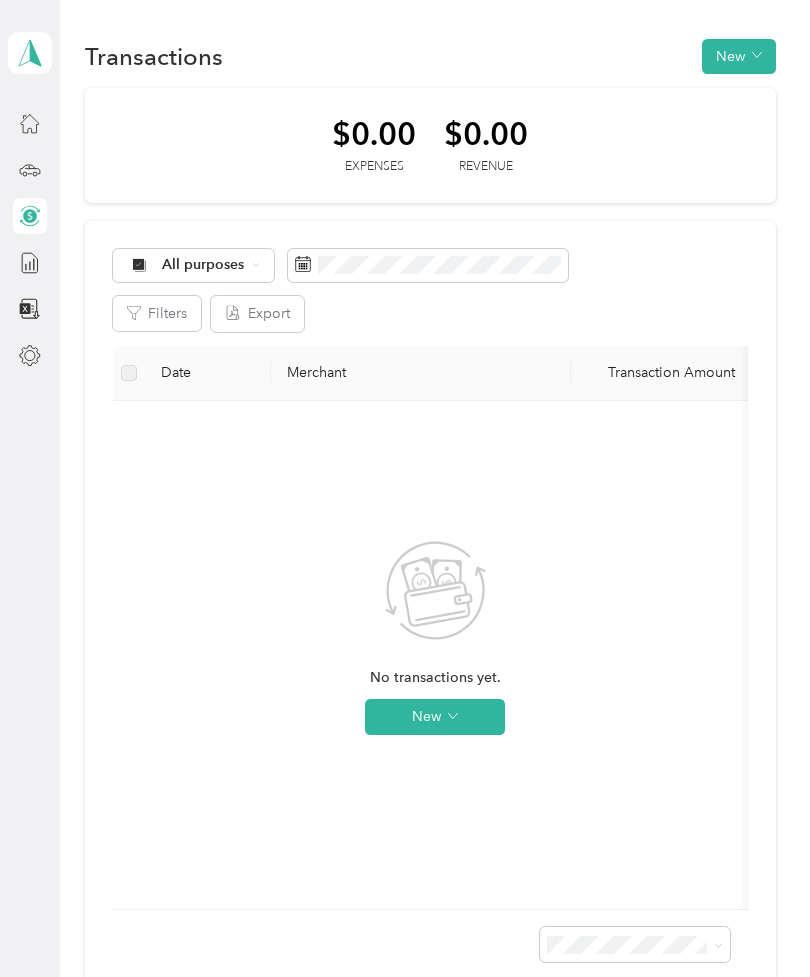 click at bounding box center [30, 356] 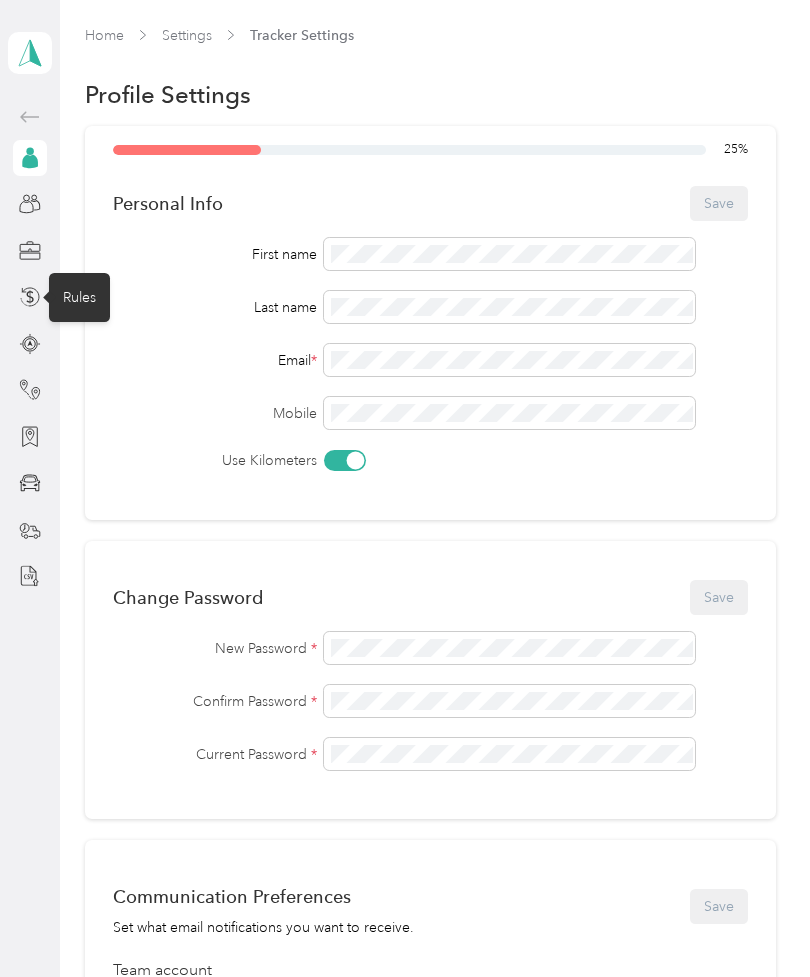 click 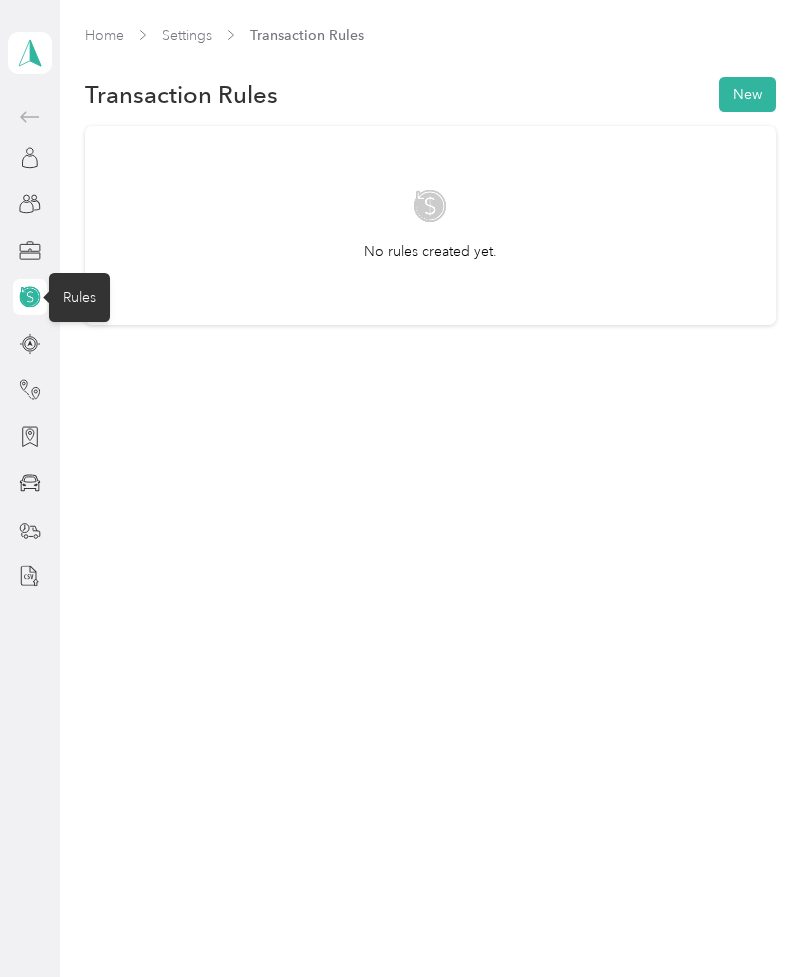 click on "Home Settings Transaction Rules Transaction Rules New No rules created yet." at bounding box center (430, 488) 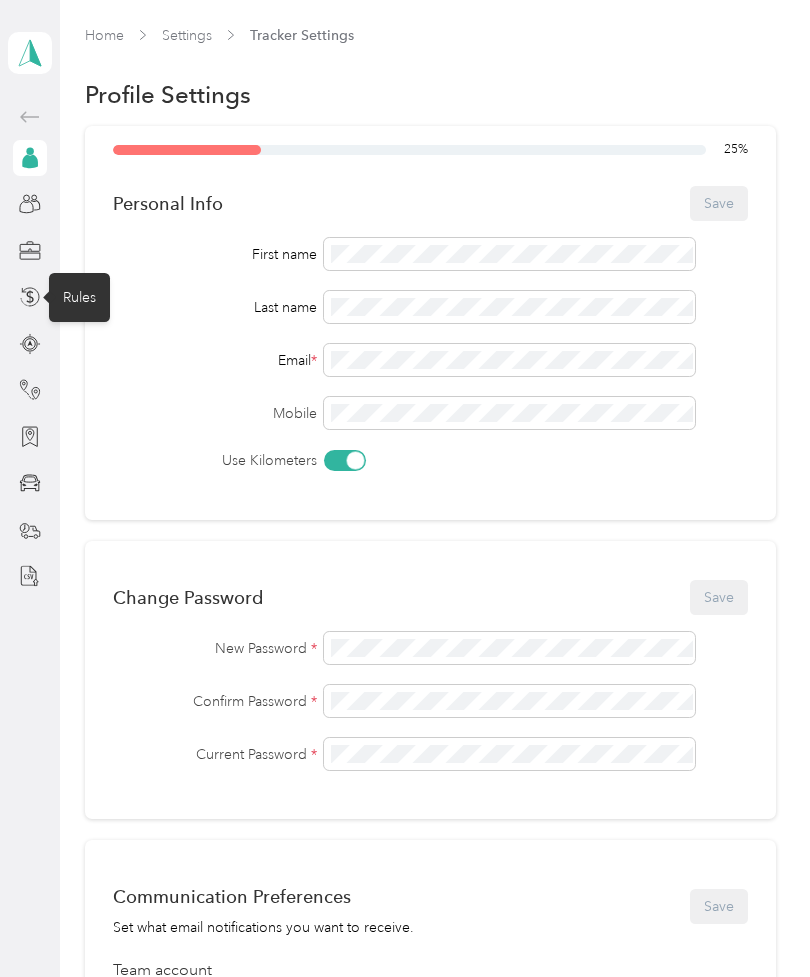 click 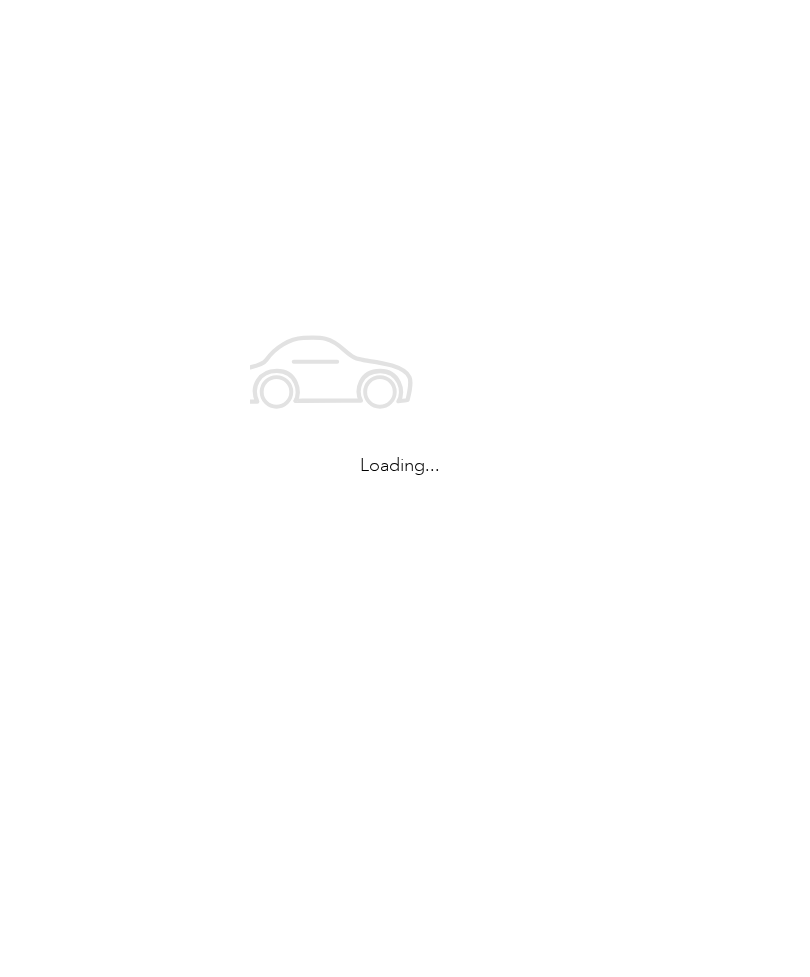 scroll, scrollTop: 0, scrollLeft: 0, axis: both 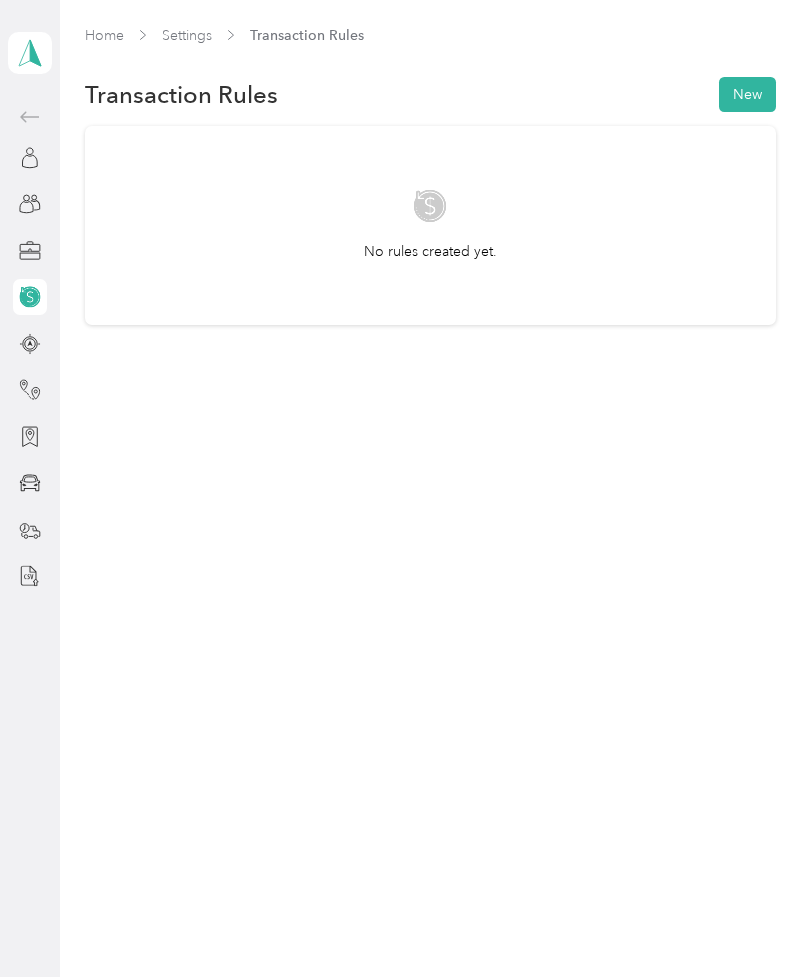click 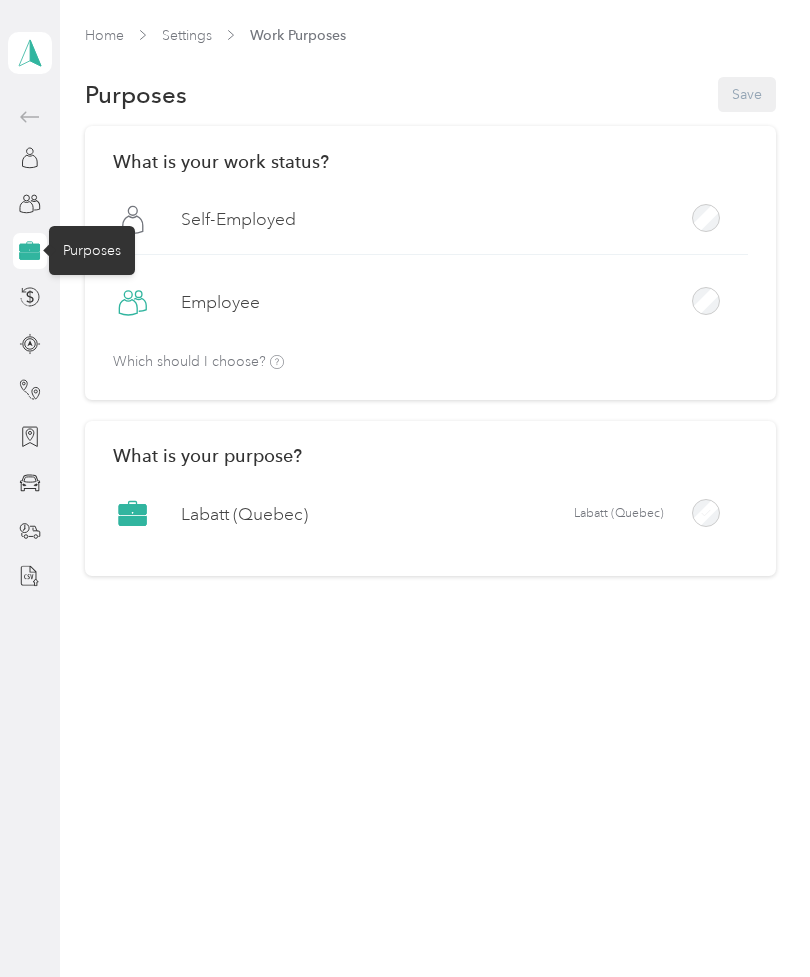 click on "samuel.nadeau@example.com Personal dashboard" at bounding box center (30, 488) 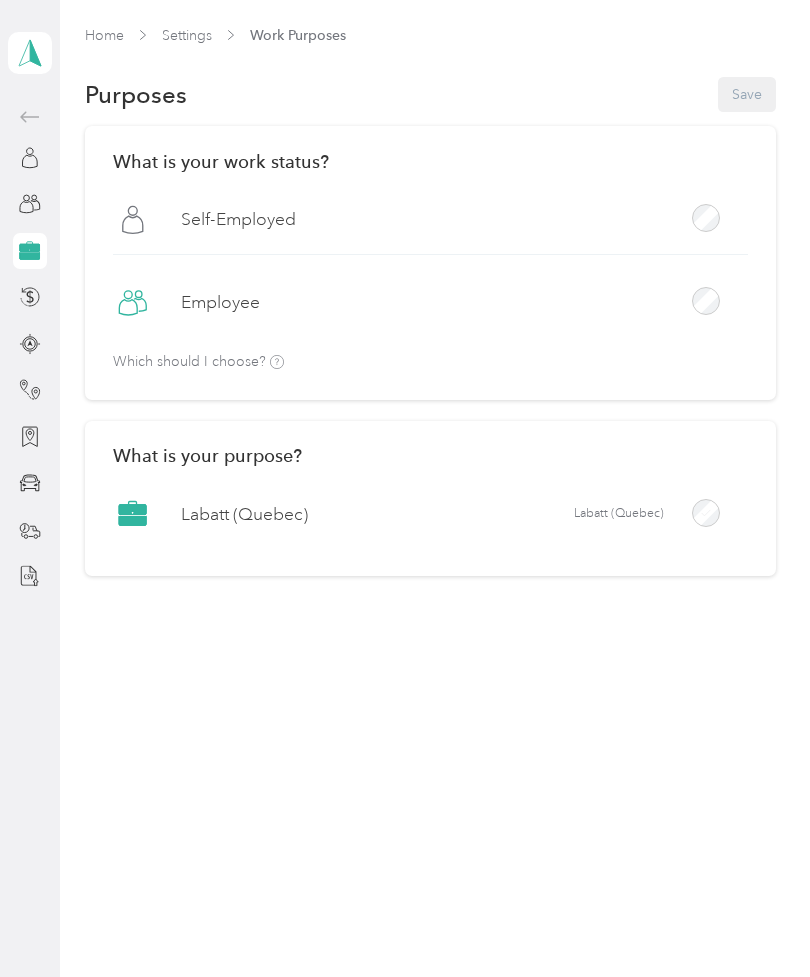 click 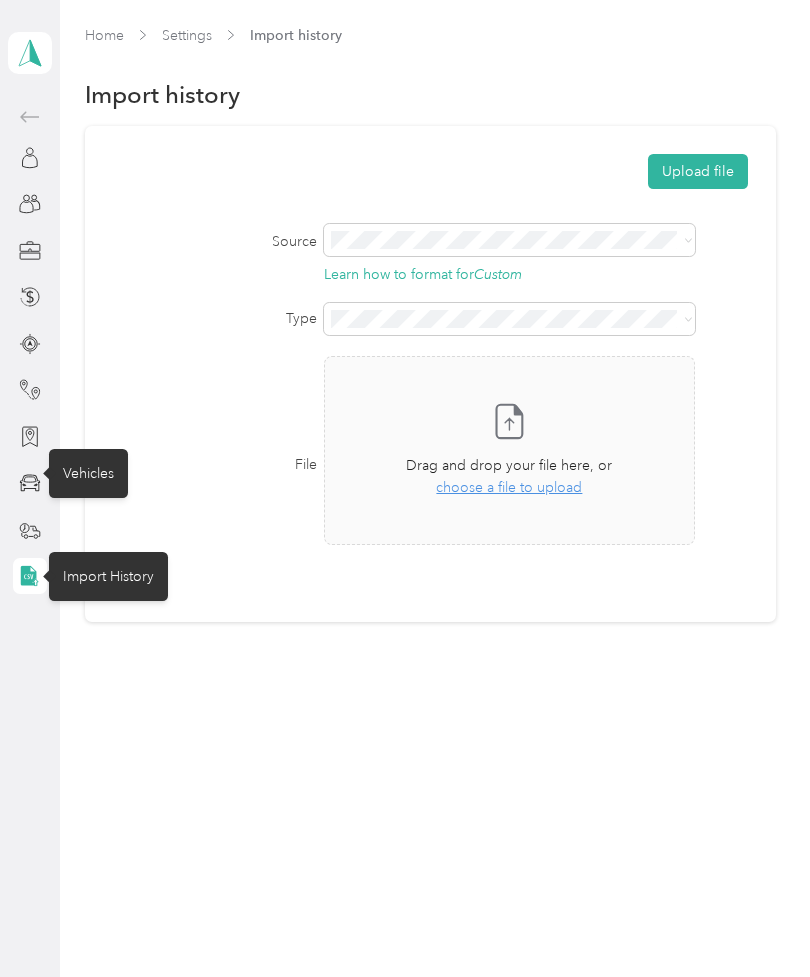 click 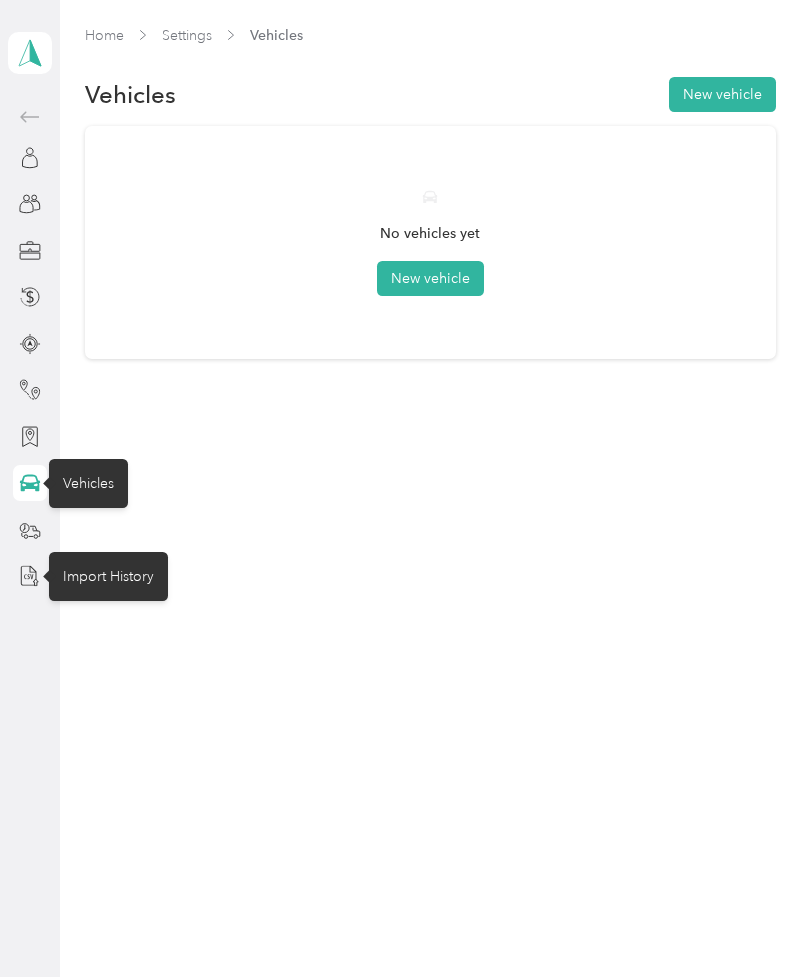 click at bounding box center [30, 349] 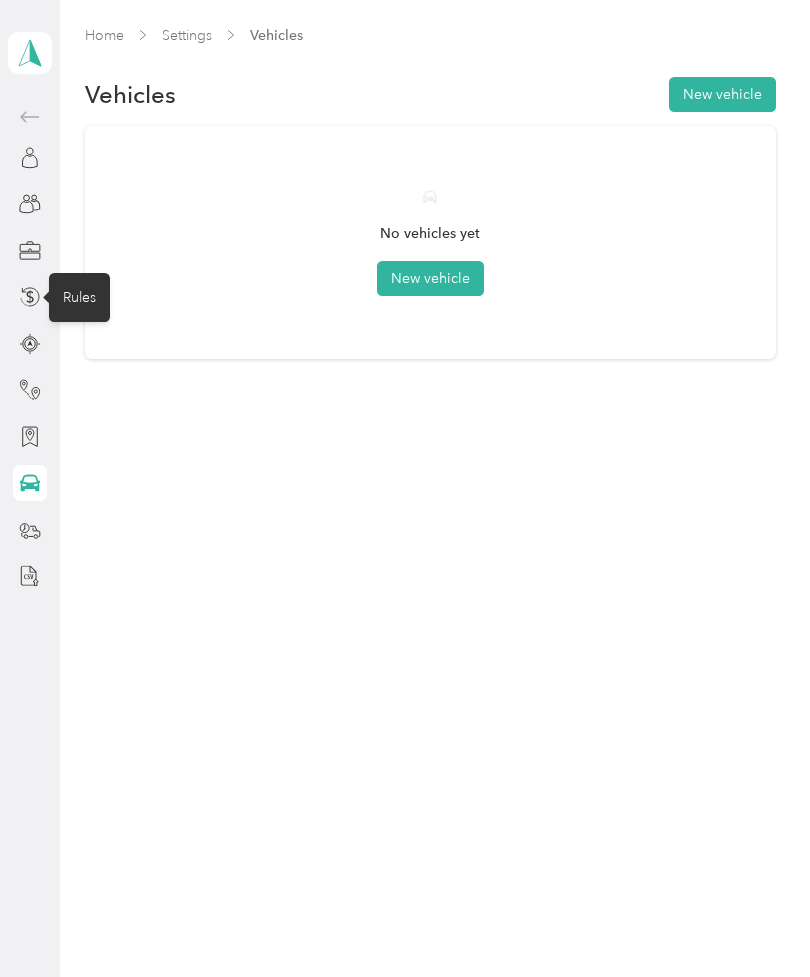 click 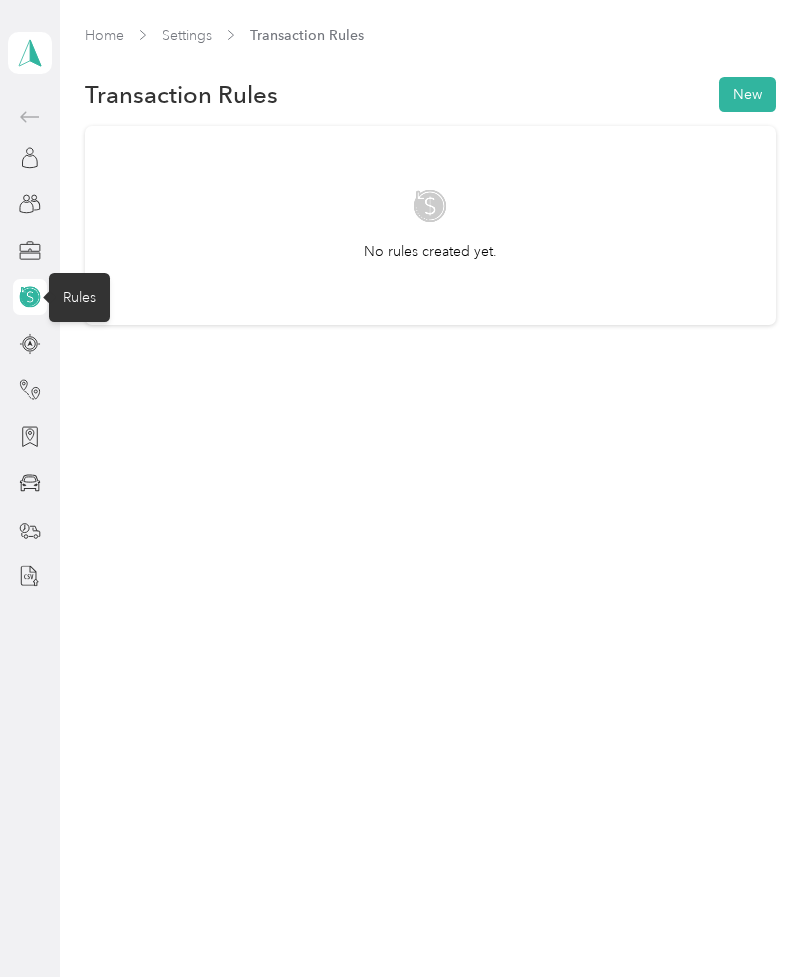 click on "Transaction Rules" at bounding box center (181, 94) 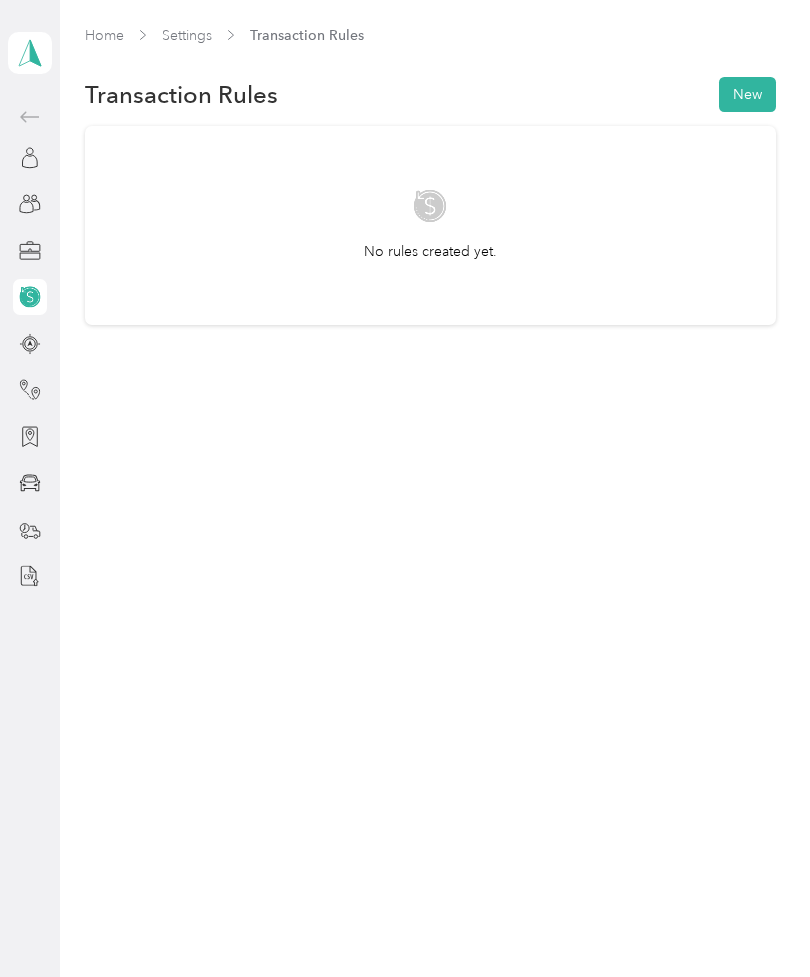 click on "Home Settings Transaction Rules" at bounding box center [430, 35] 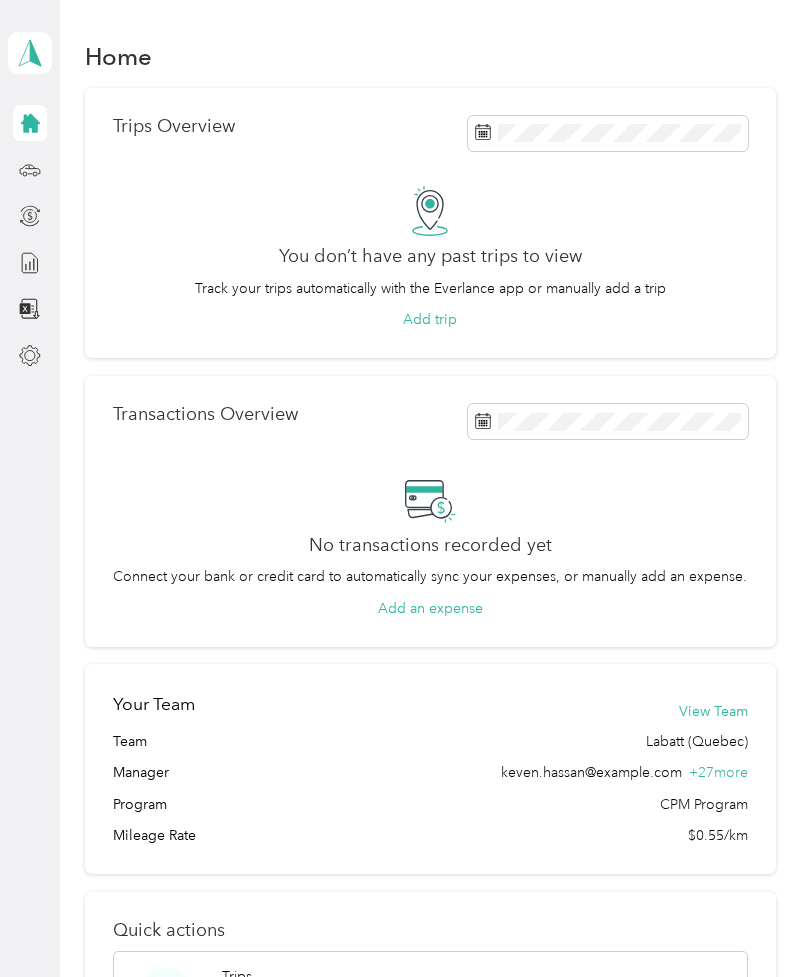 click at bounding box center [30, 263] 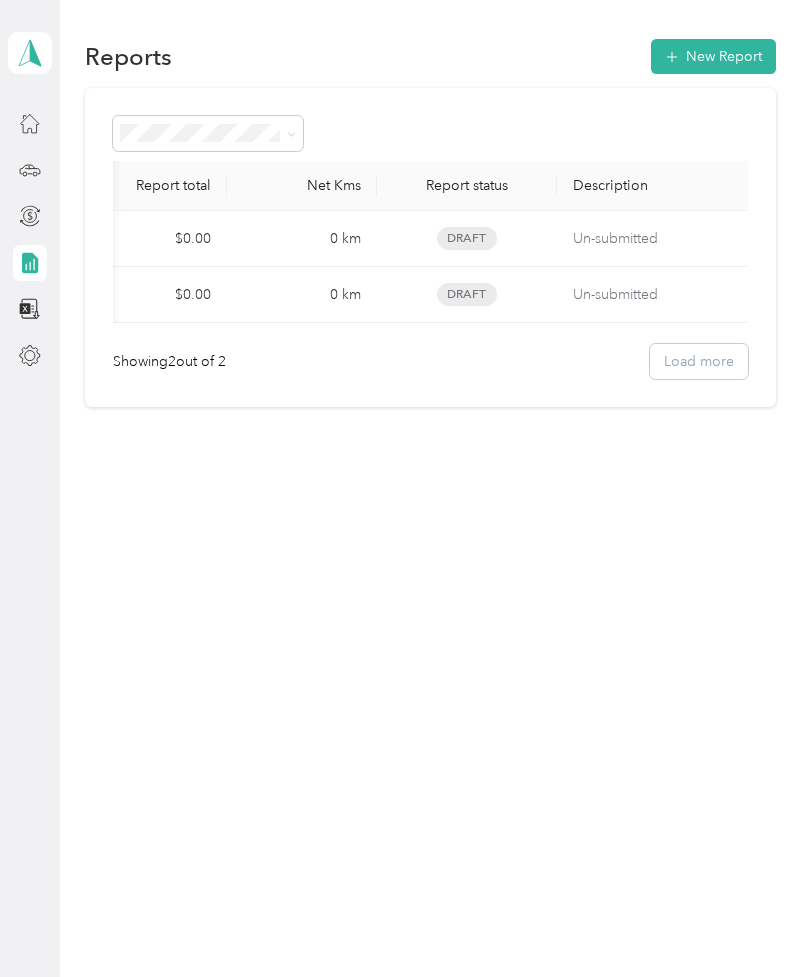 scroll, scrollTop: 0, scrollLeft: 275, axis: horizontal 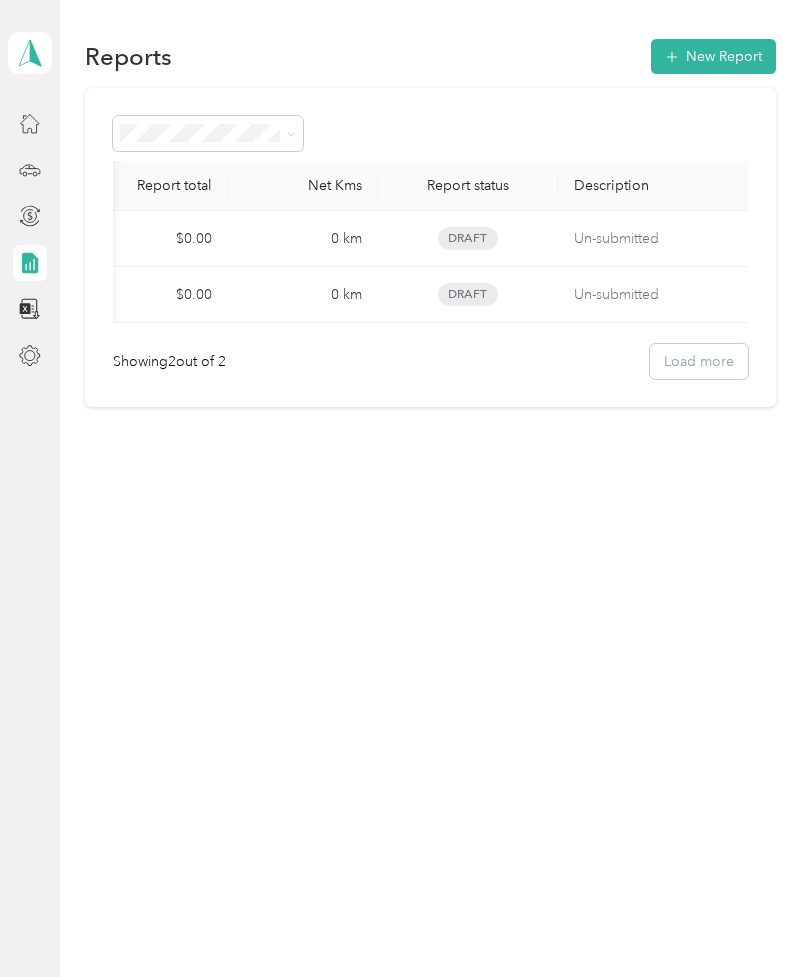 click on "Showing  2  out of   2 Load more" at bounding box center (430, 361) 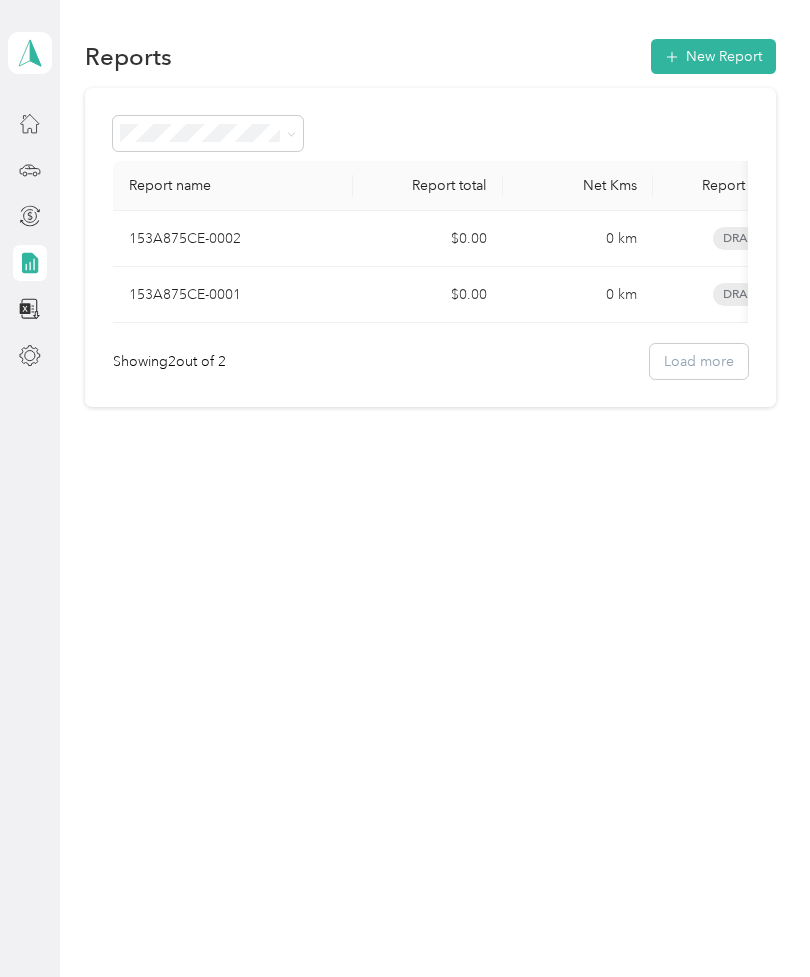 scroll, scrollTop: 0, scrollLeft: 0, axis: both 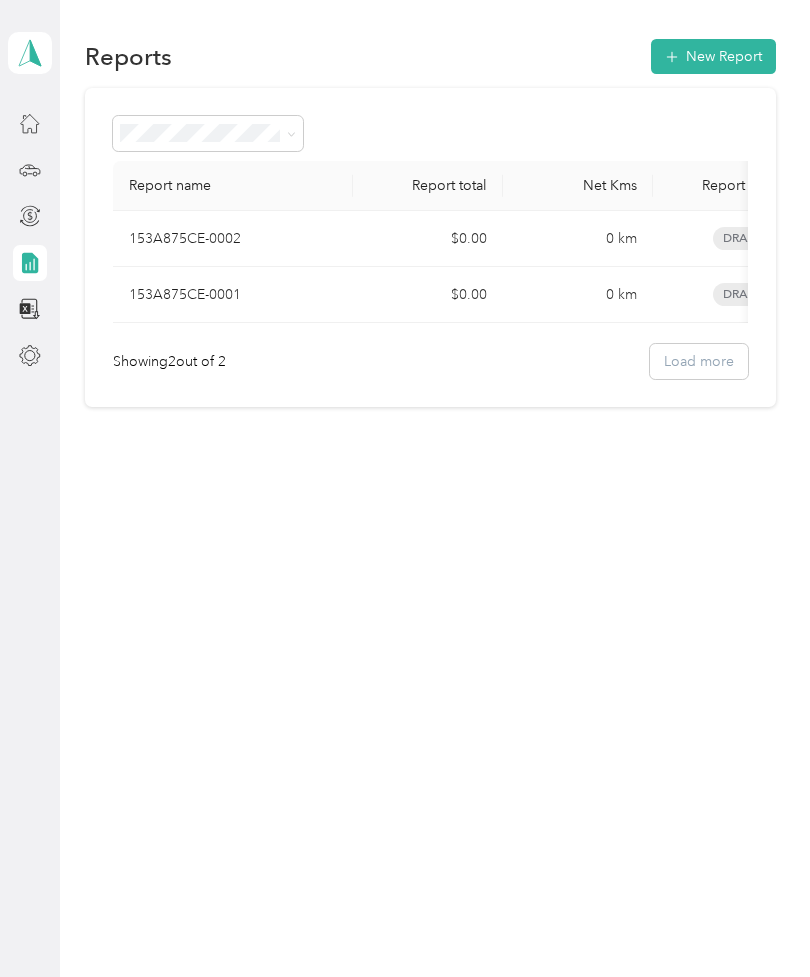 click on "samuel.nadeau@labatt.com Personal dashboard" at bounding box center (30, 488) 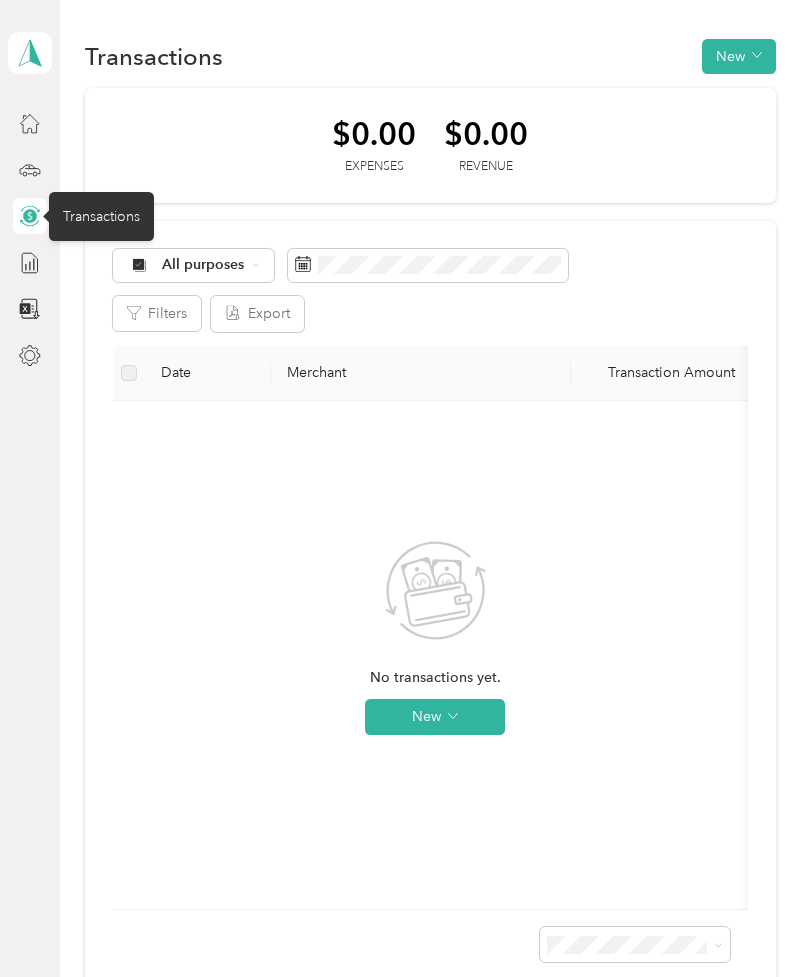 click 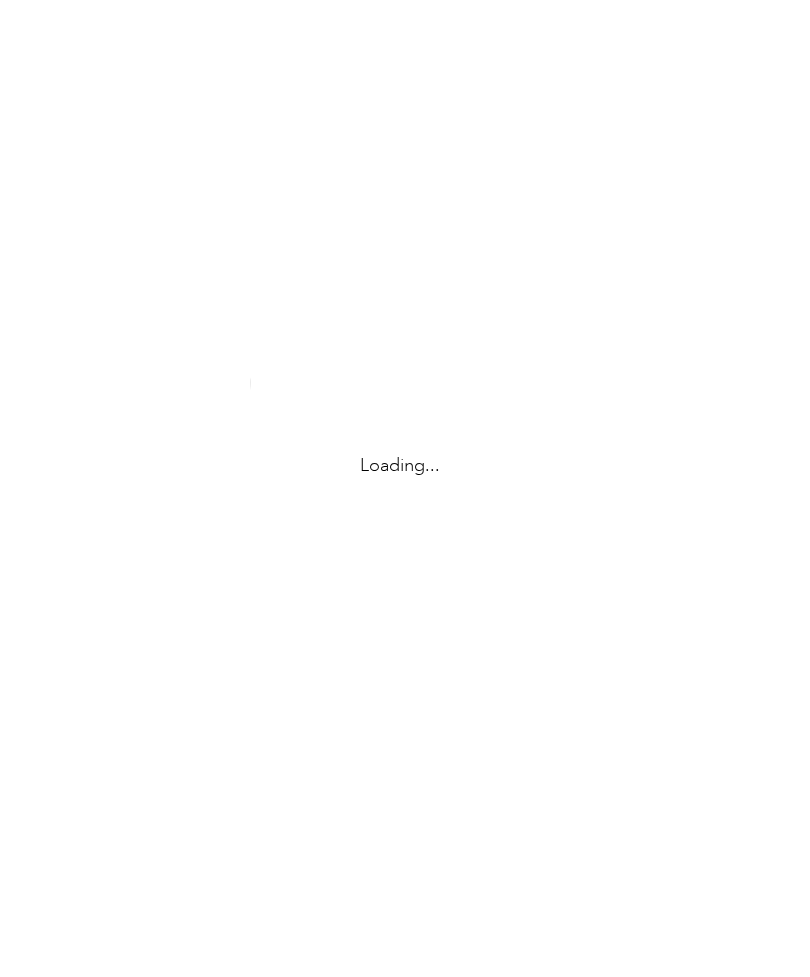 scroll, scrollTop: 0, scrollLeft: 0, axis: both 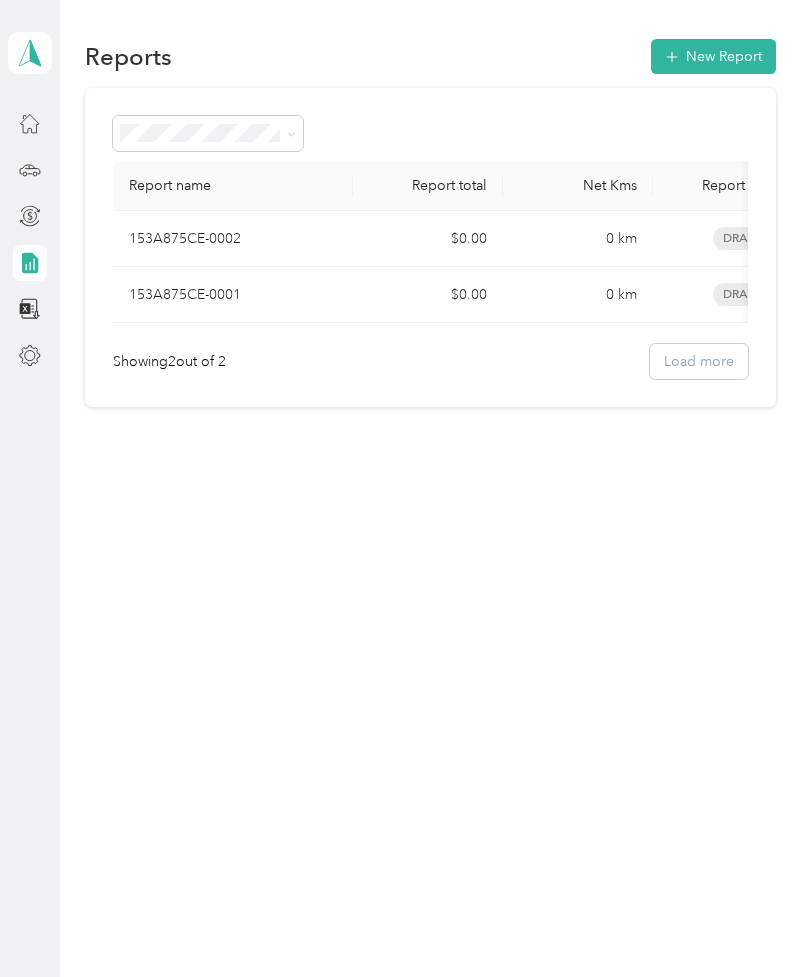 click on "Showing  2  out of   2 Load more" at bounding box center [430, 361] 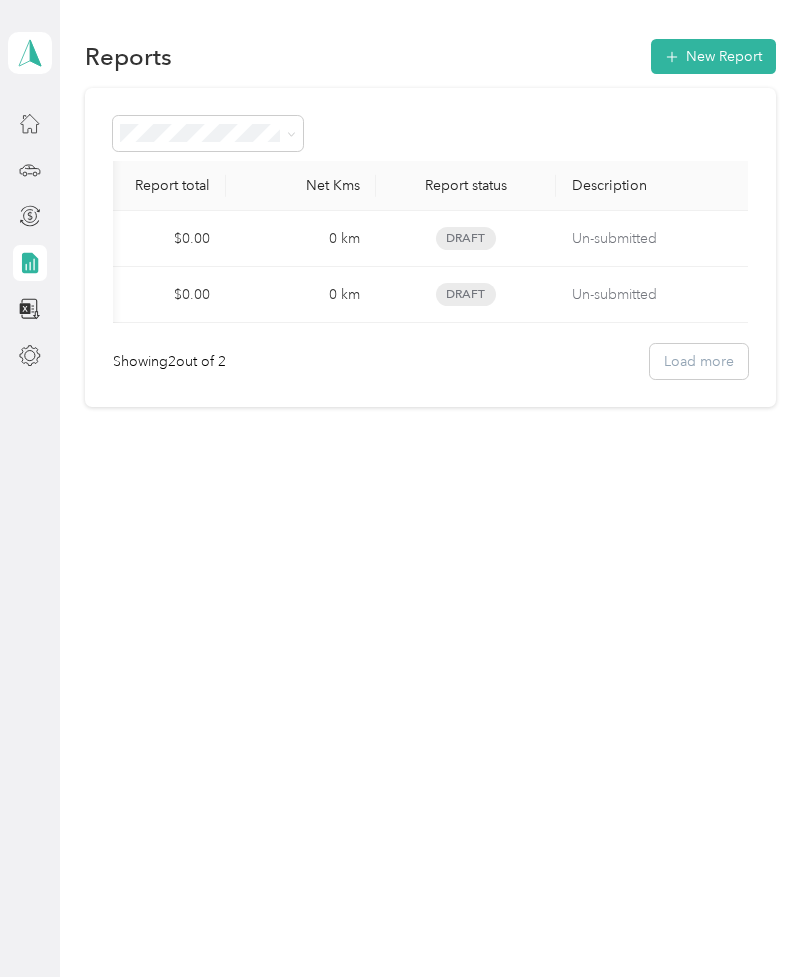 scroll, scrollTop: 0, scrollLeft: 275, axis: horizontal 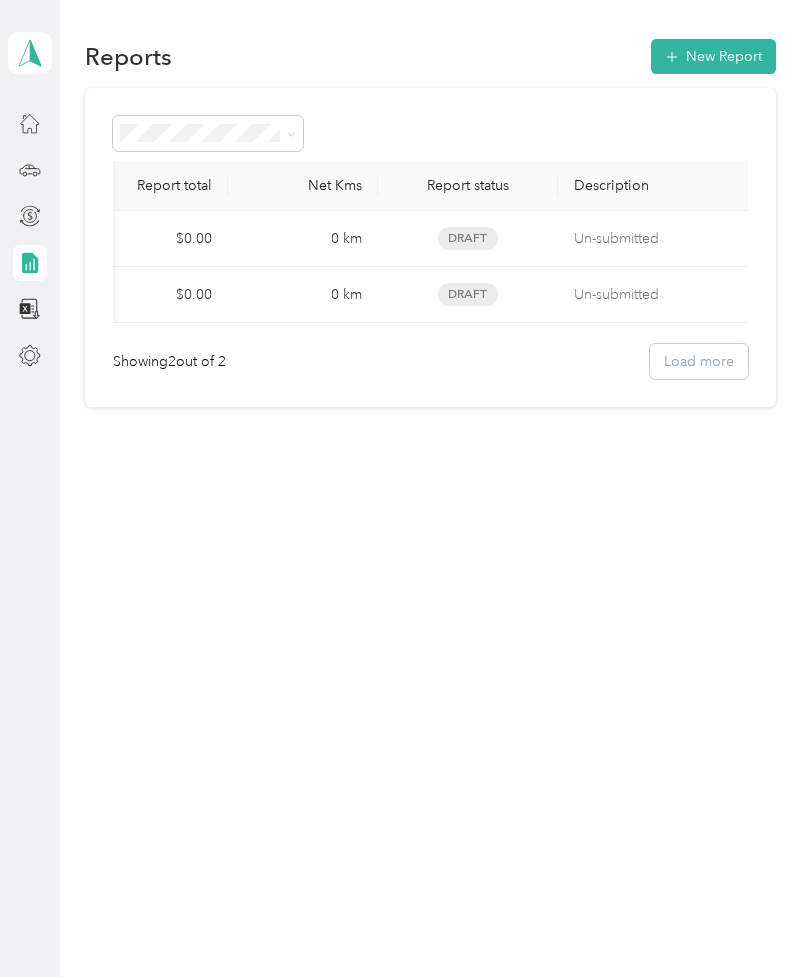 click on "New Report" at bounding box center (713, 56) 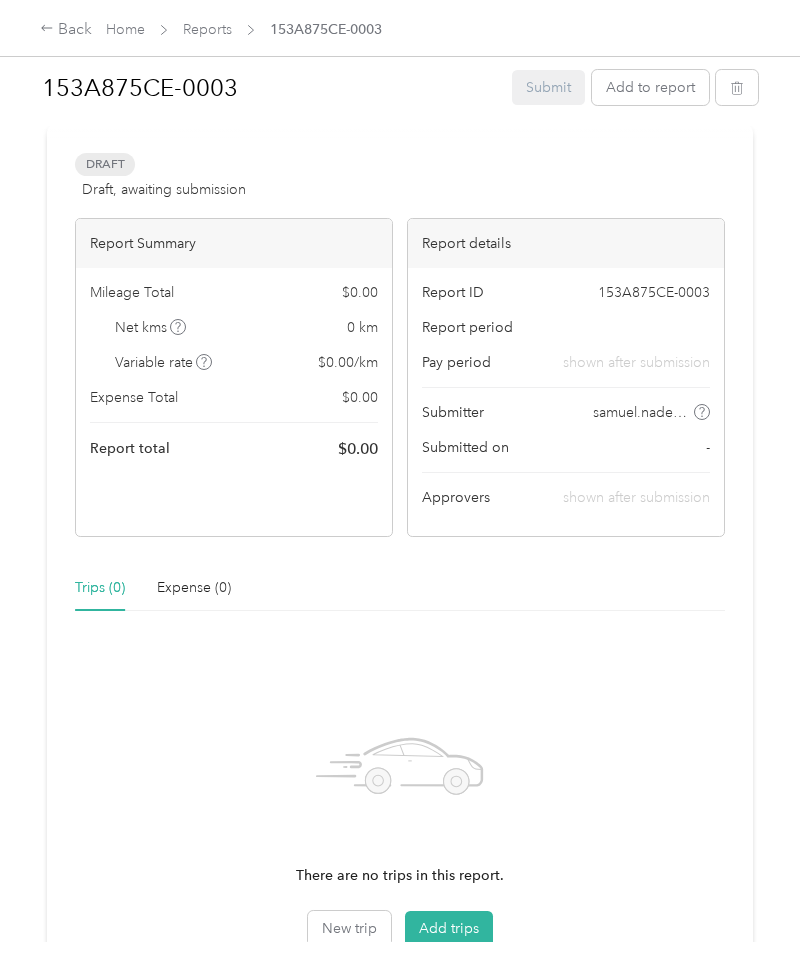 scroll, scrollTop: 50, scrollLeft: 0, axis: vertical 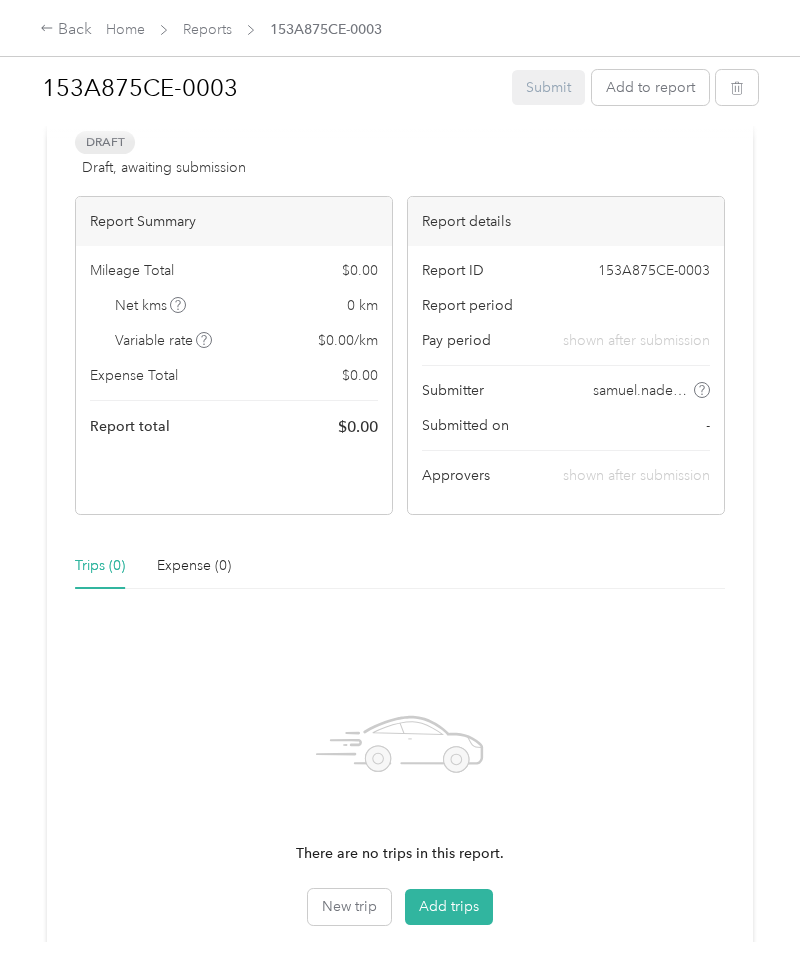 click on "Add to report" at bounding box center (650, 87) 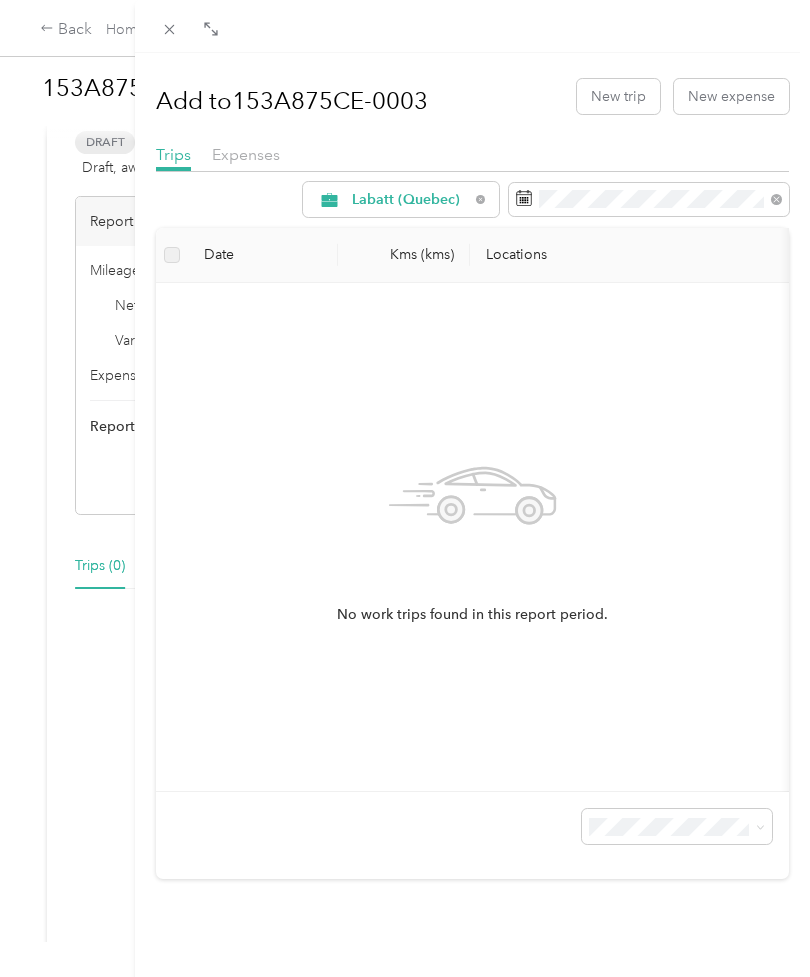 click on "No work trips found in this report period." at bounding box center (472, 537) 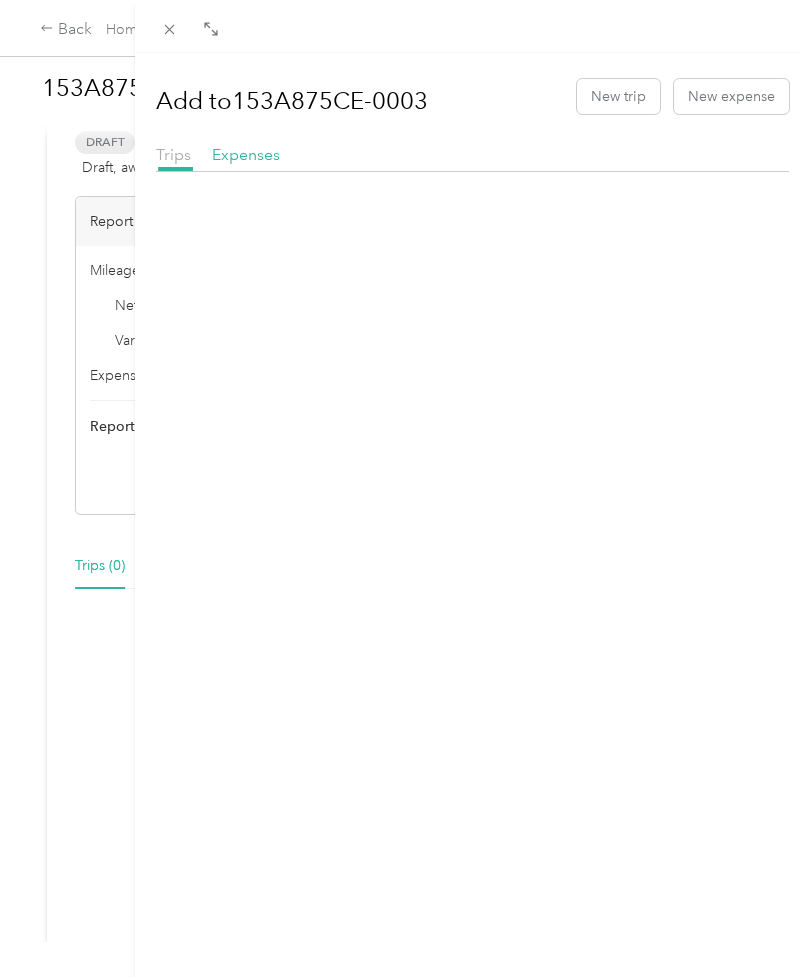 click on "Expenses" at bounding box center [246, 154] 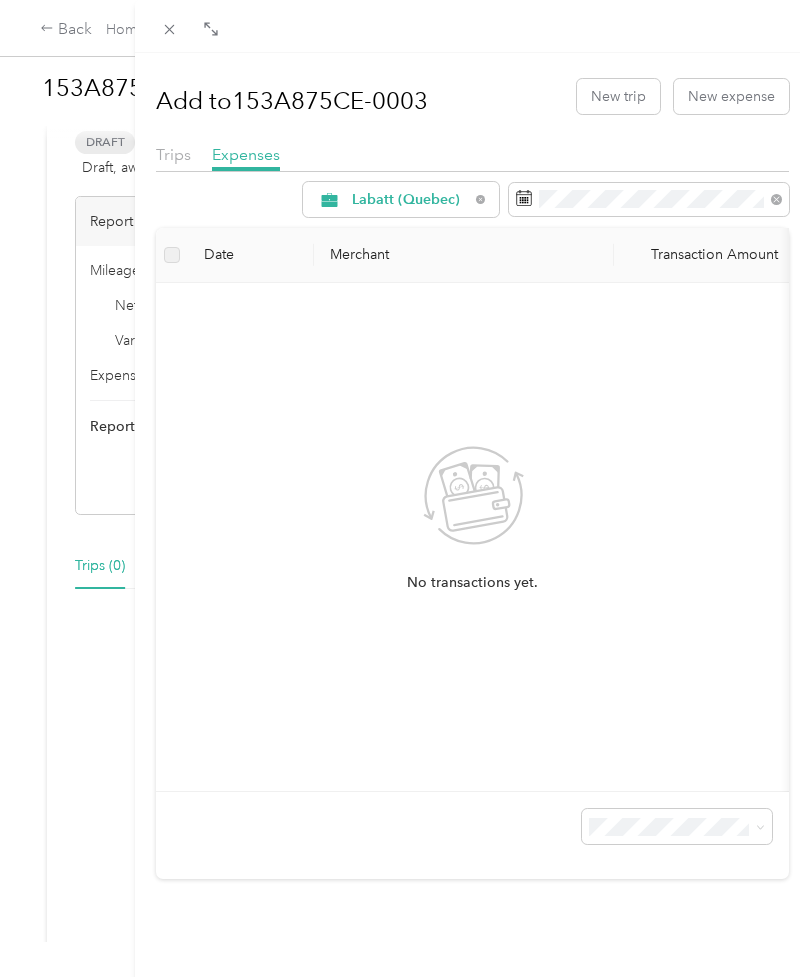 click on "Trips" at bounding box center (173, 154) 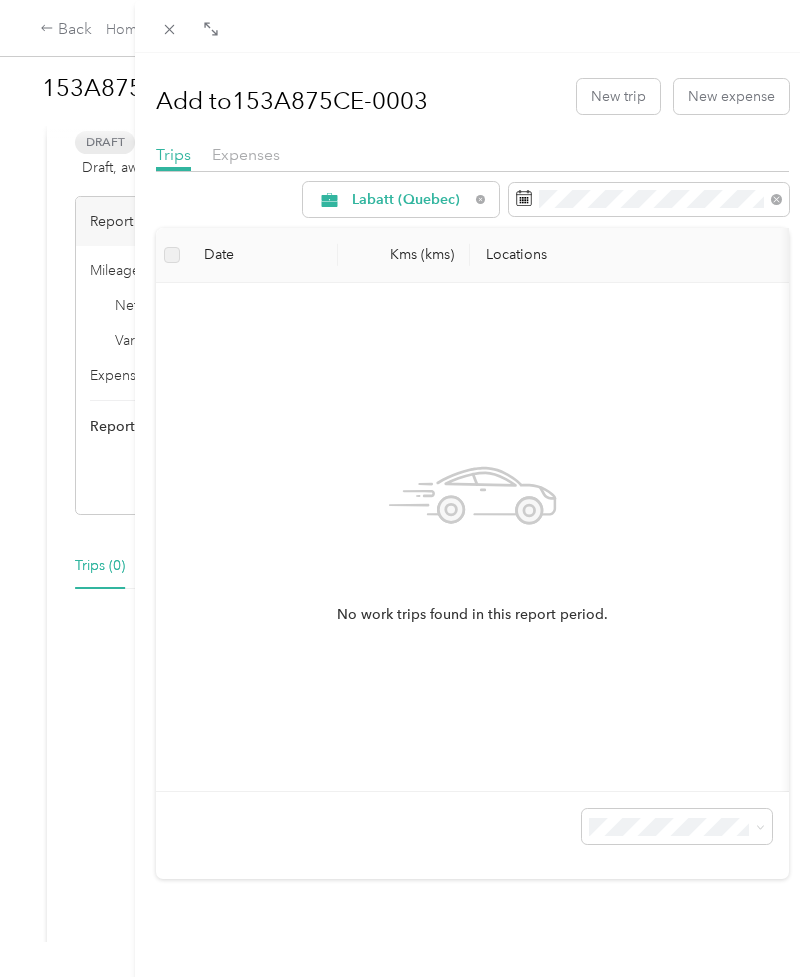 click at bounding box center (472, 26) 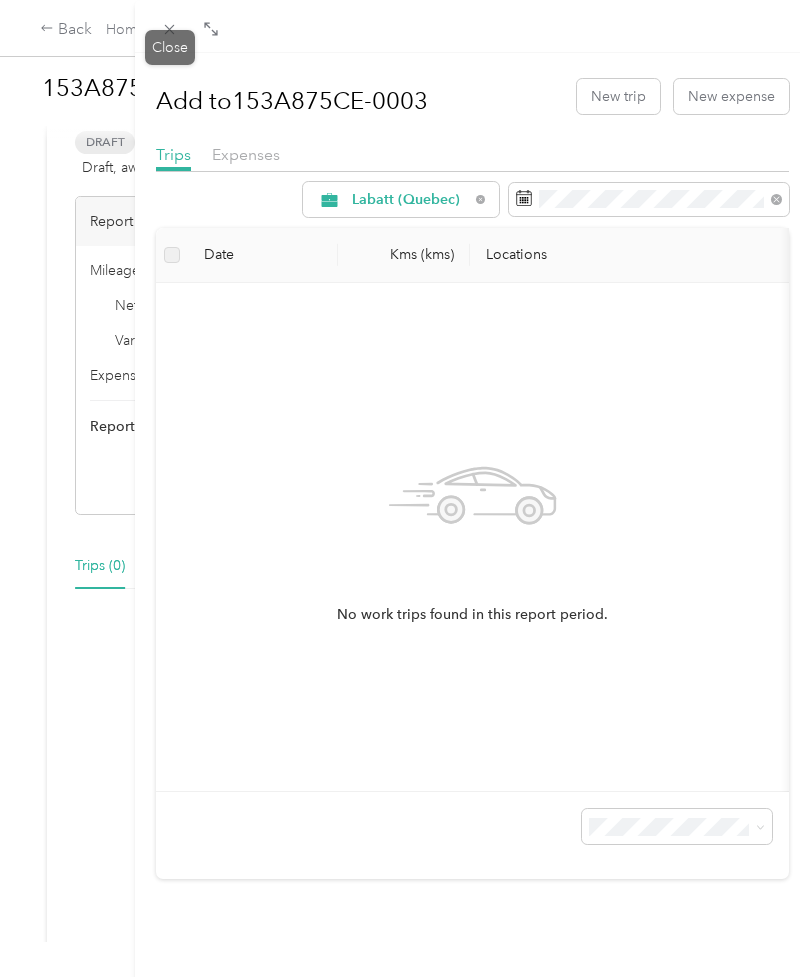 click at bounding box center [170, 29] 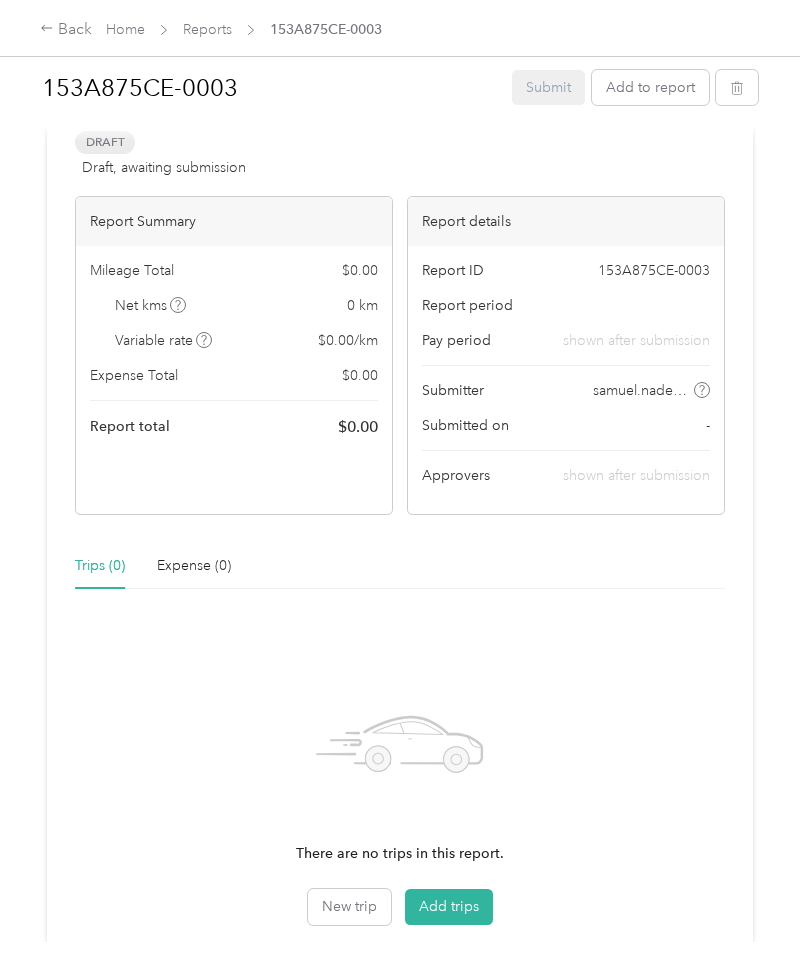 click at bounding box center [405, 488] 